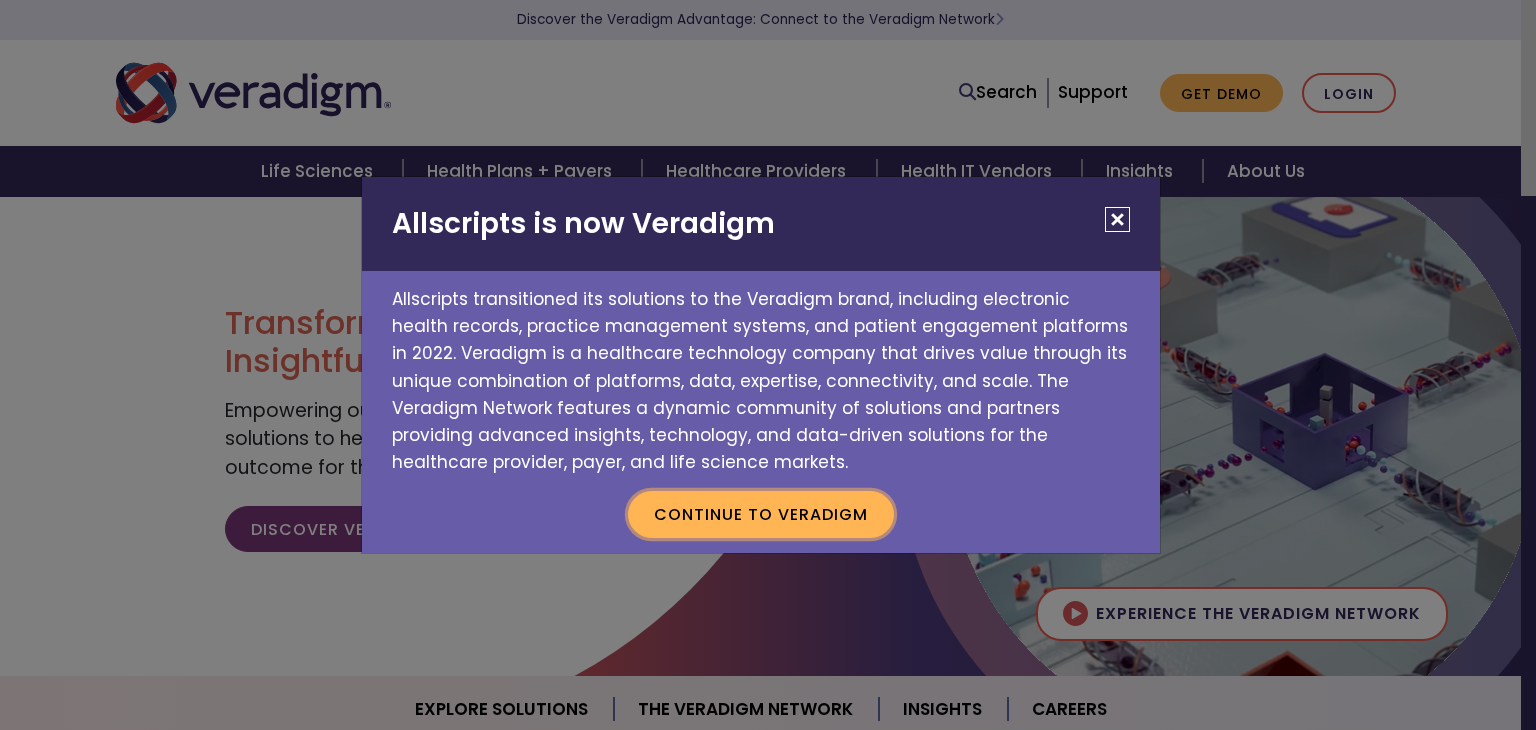 scroll, scrollTop: 0, scrollLeft: 0, axis: both 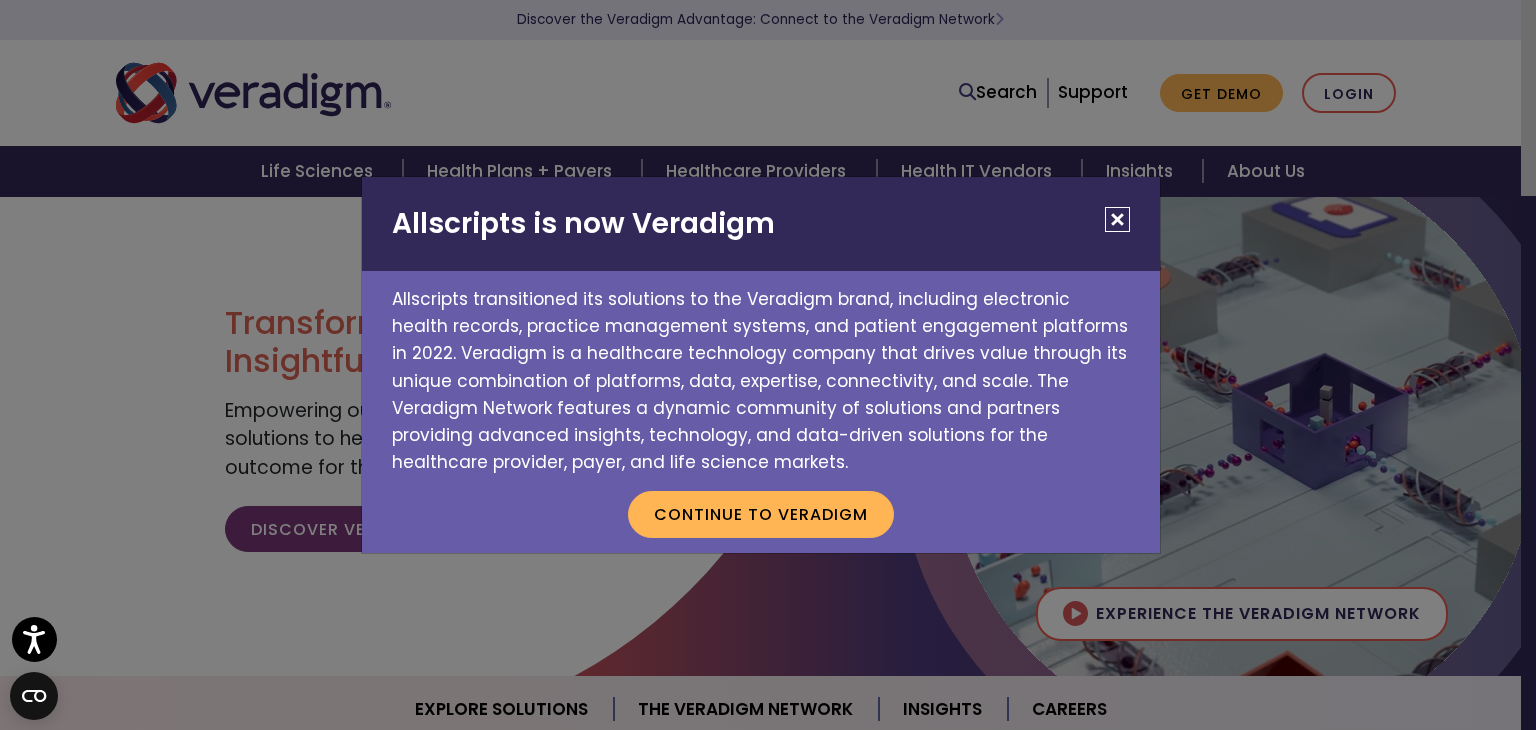 click at bounding box center [1117, 219] 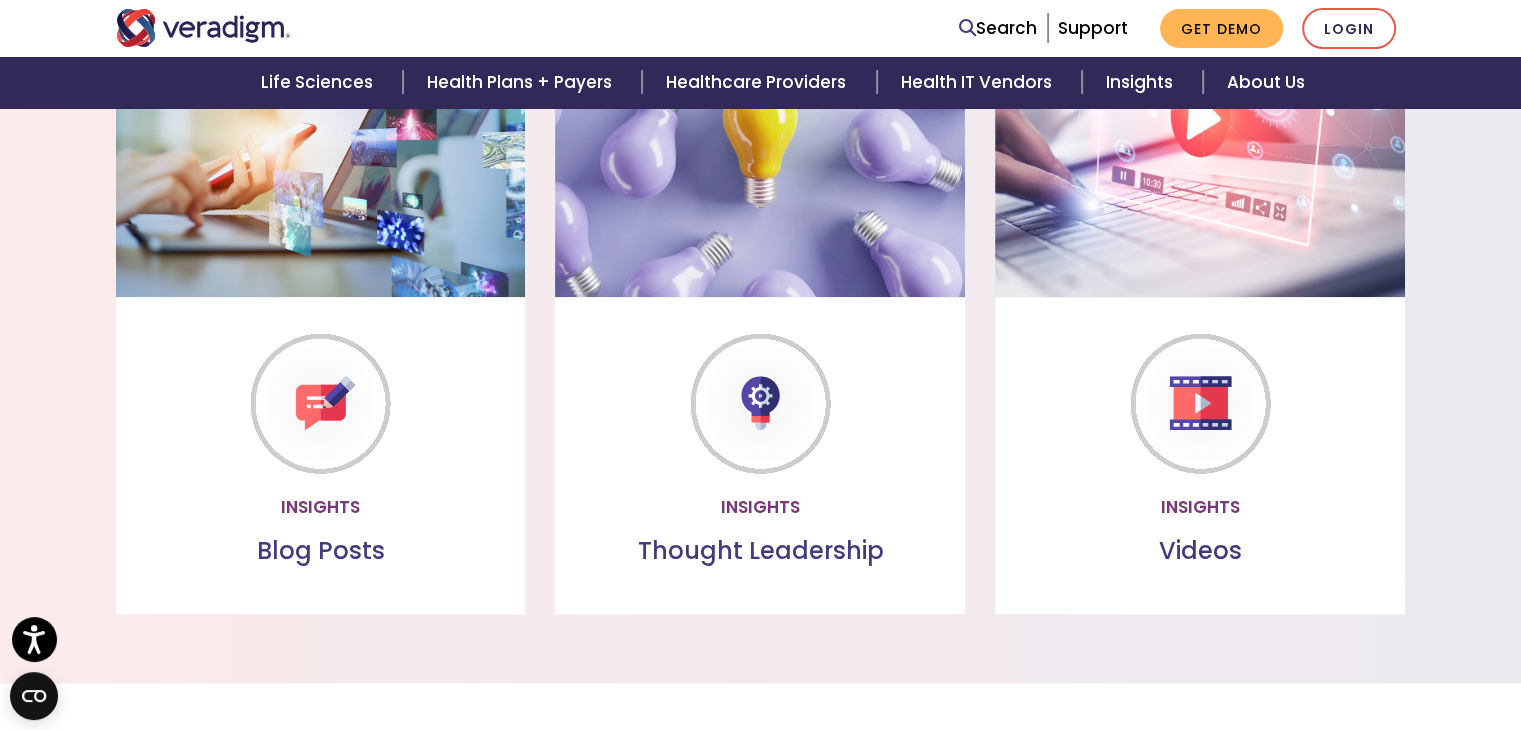 scroll, scrollTop: 1702, scrollLeft: 0, axis: vertical 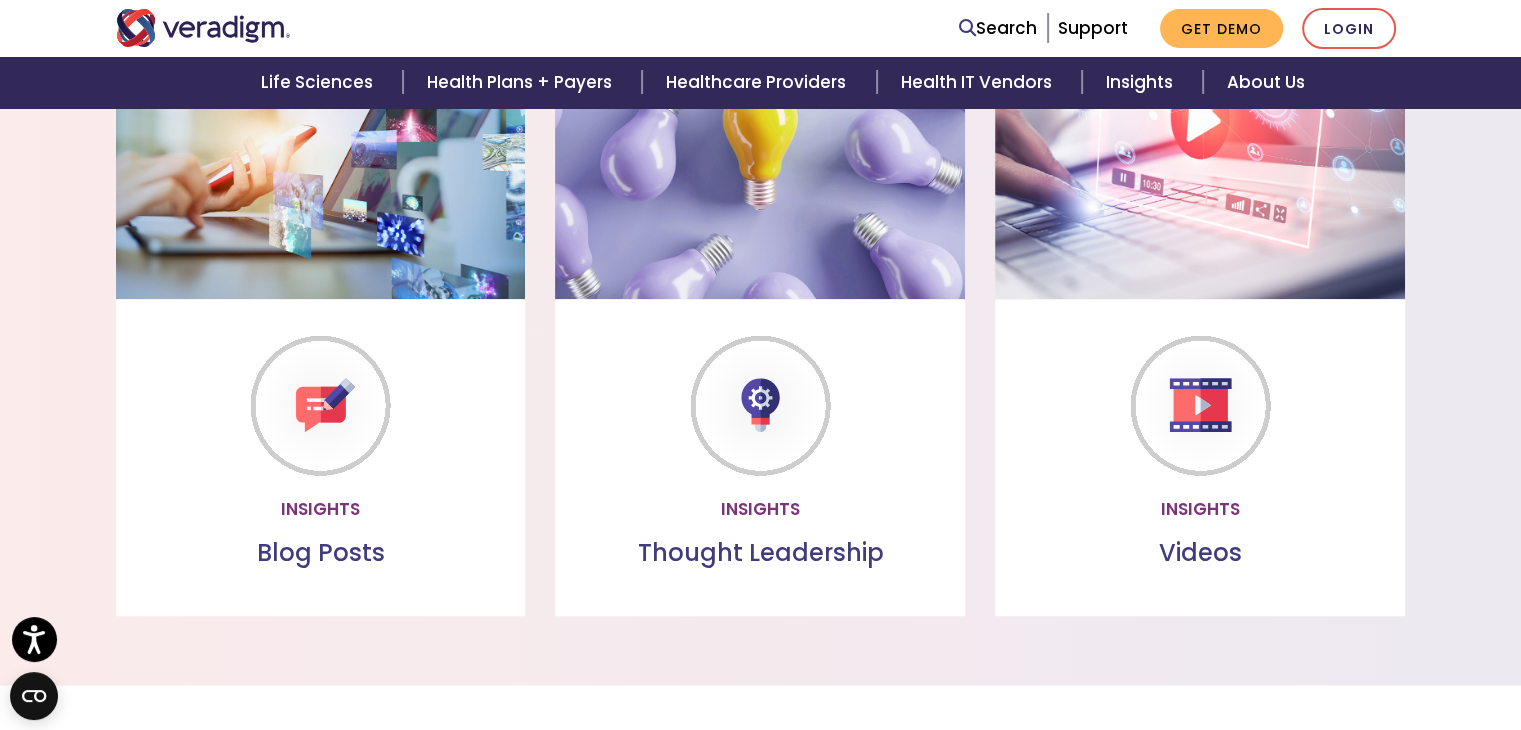 click on "Thought Leadership
Read the latest healthcare insights from our team of subject matter experts
Learn more" at bounding box center (760, 457) 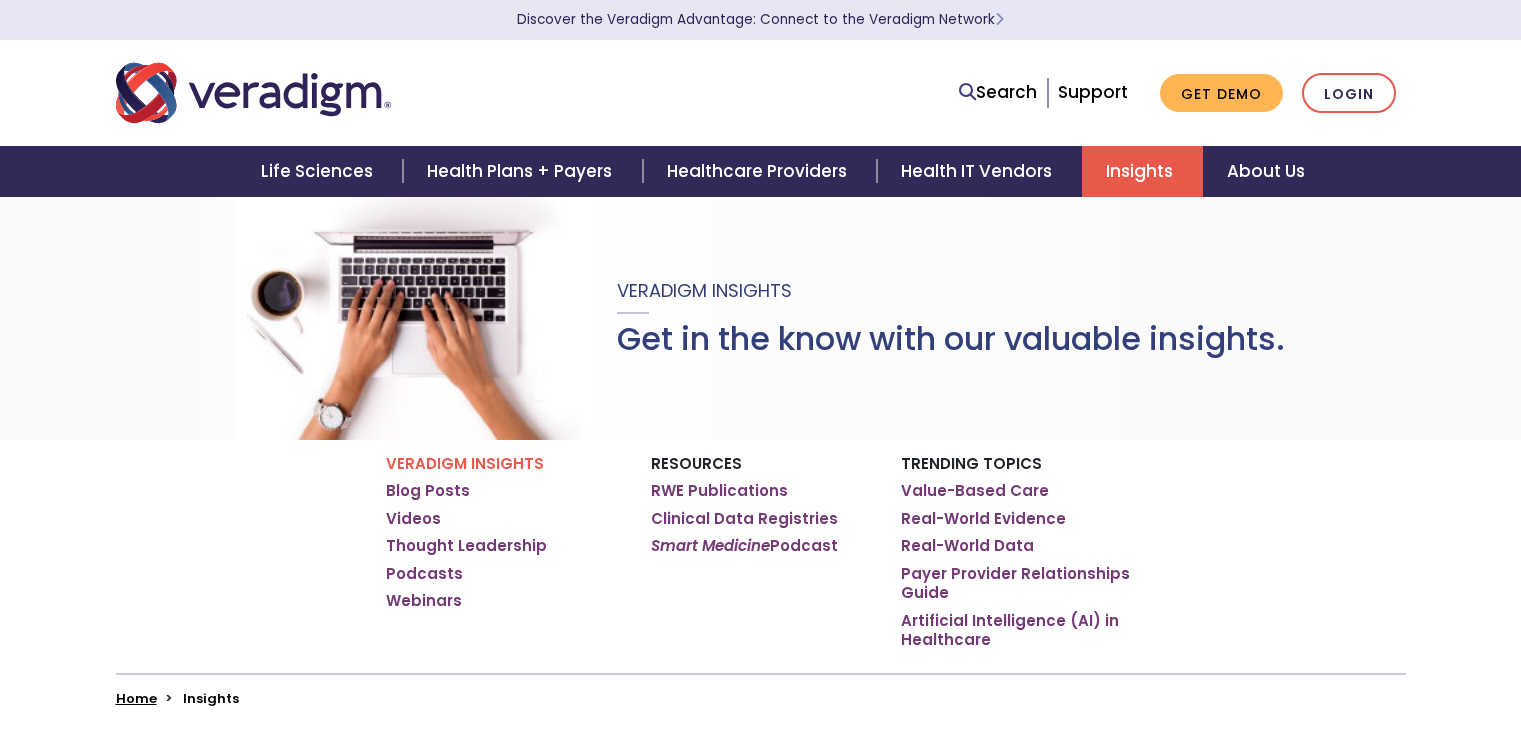 scroll, scrollTop: 0, scrollLeft: 0, axis: both 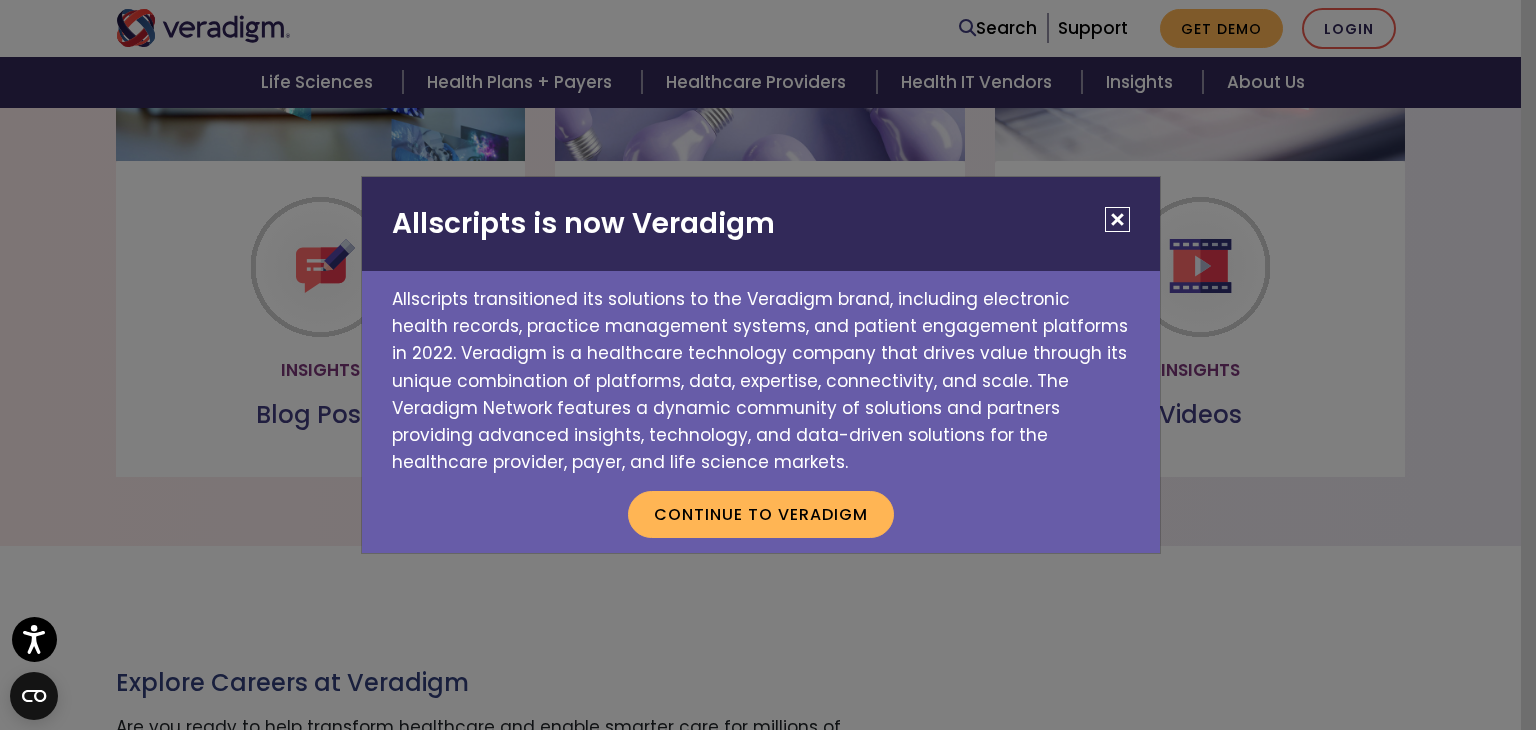 click at bounding box center [1117, 219] 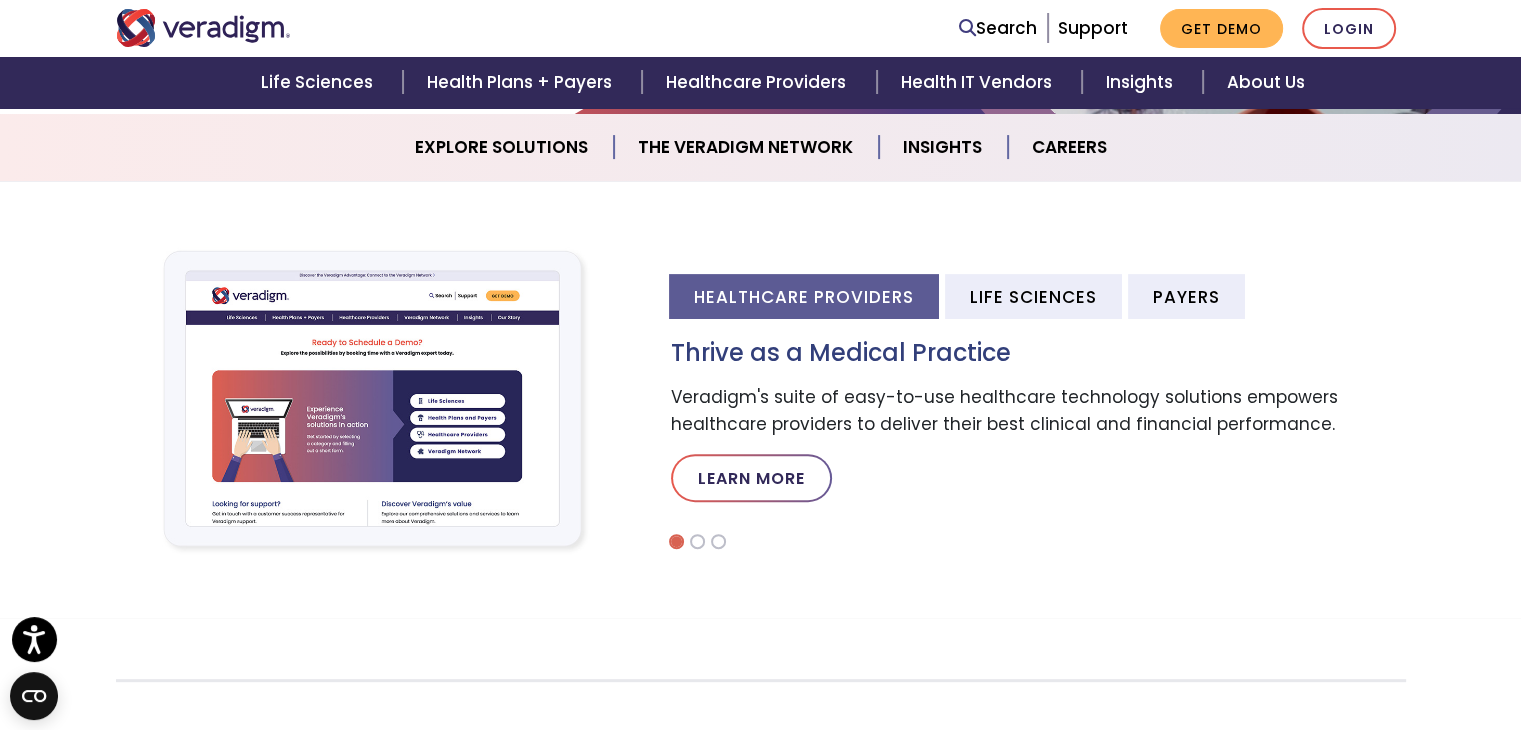 scroll, scrollTop: 487, scrollLeft: 0, axis: vertical 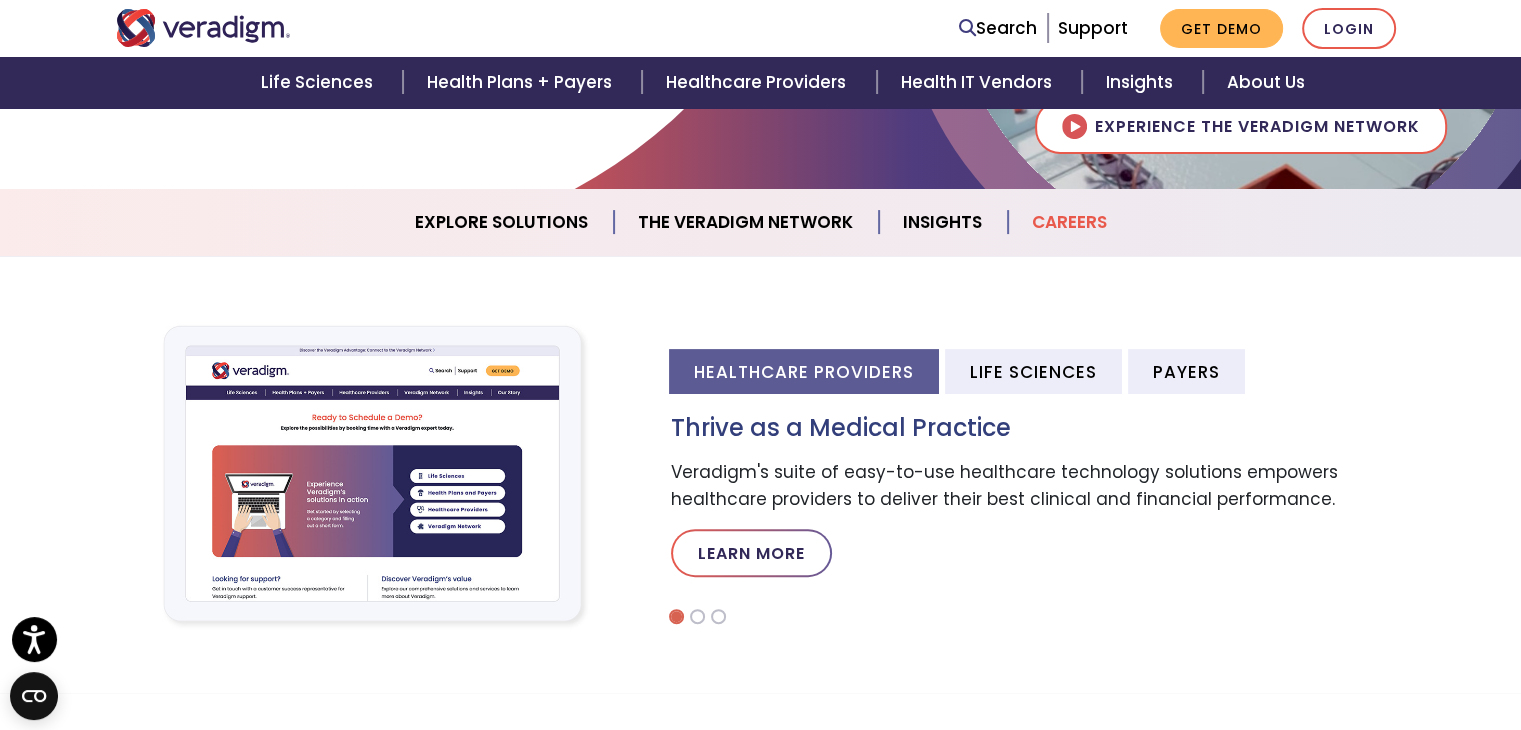 click on "Careers" at bounding box center (1069, 222) 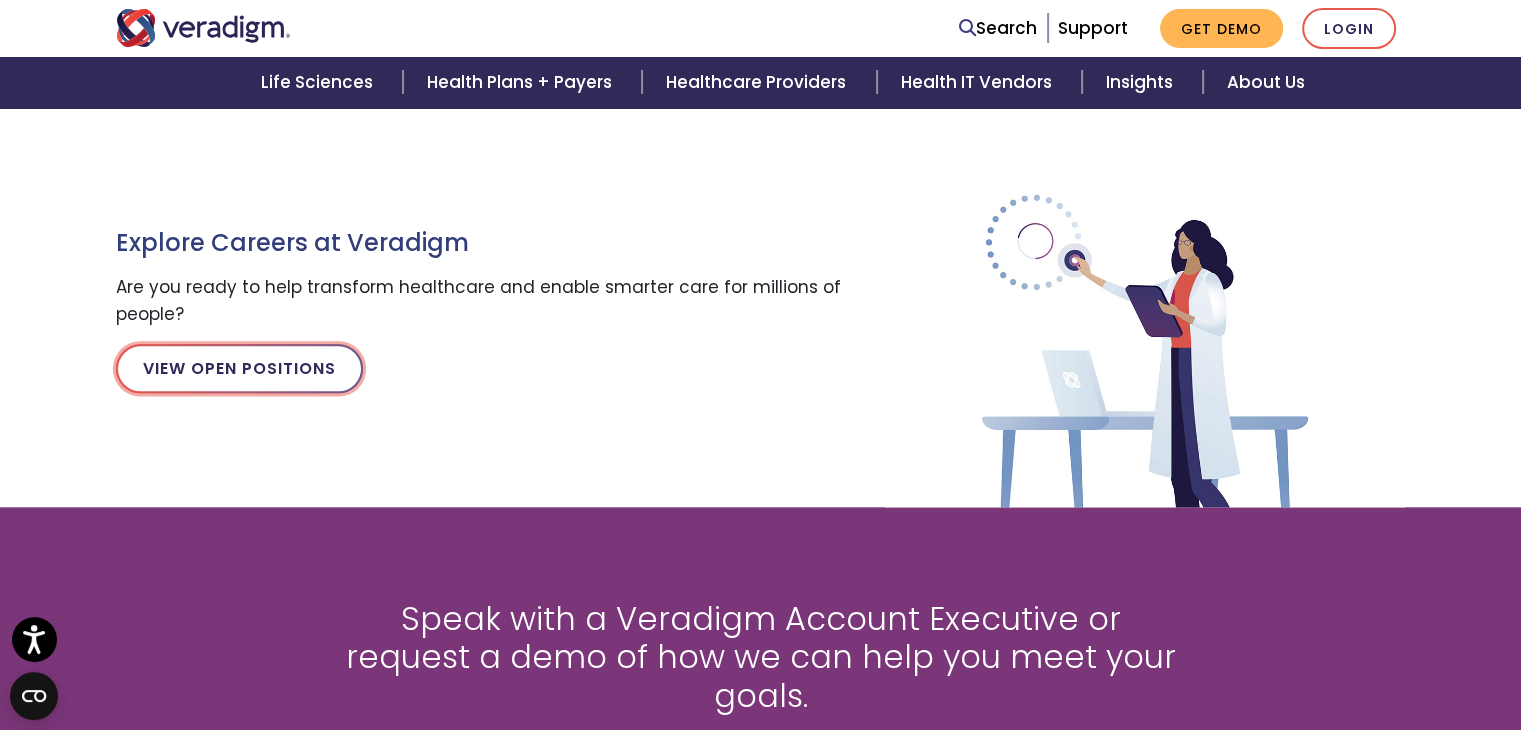 click on "View Open Positions" at bounding box center [239, 368] 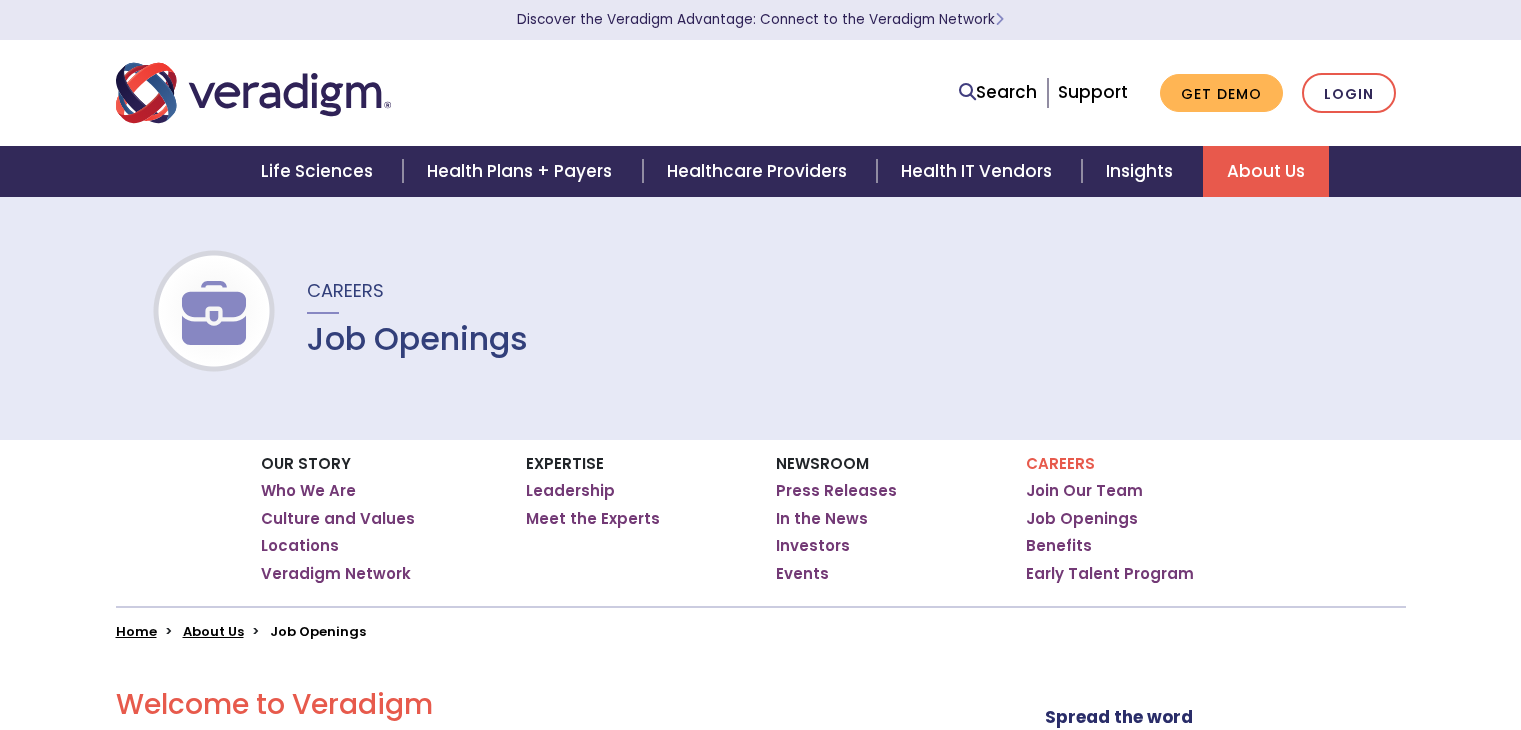 scroll, scrollTop: 0, scrollLeft: 0, axis: both 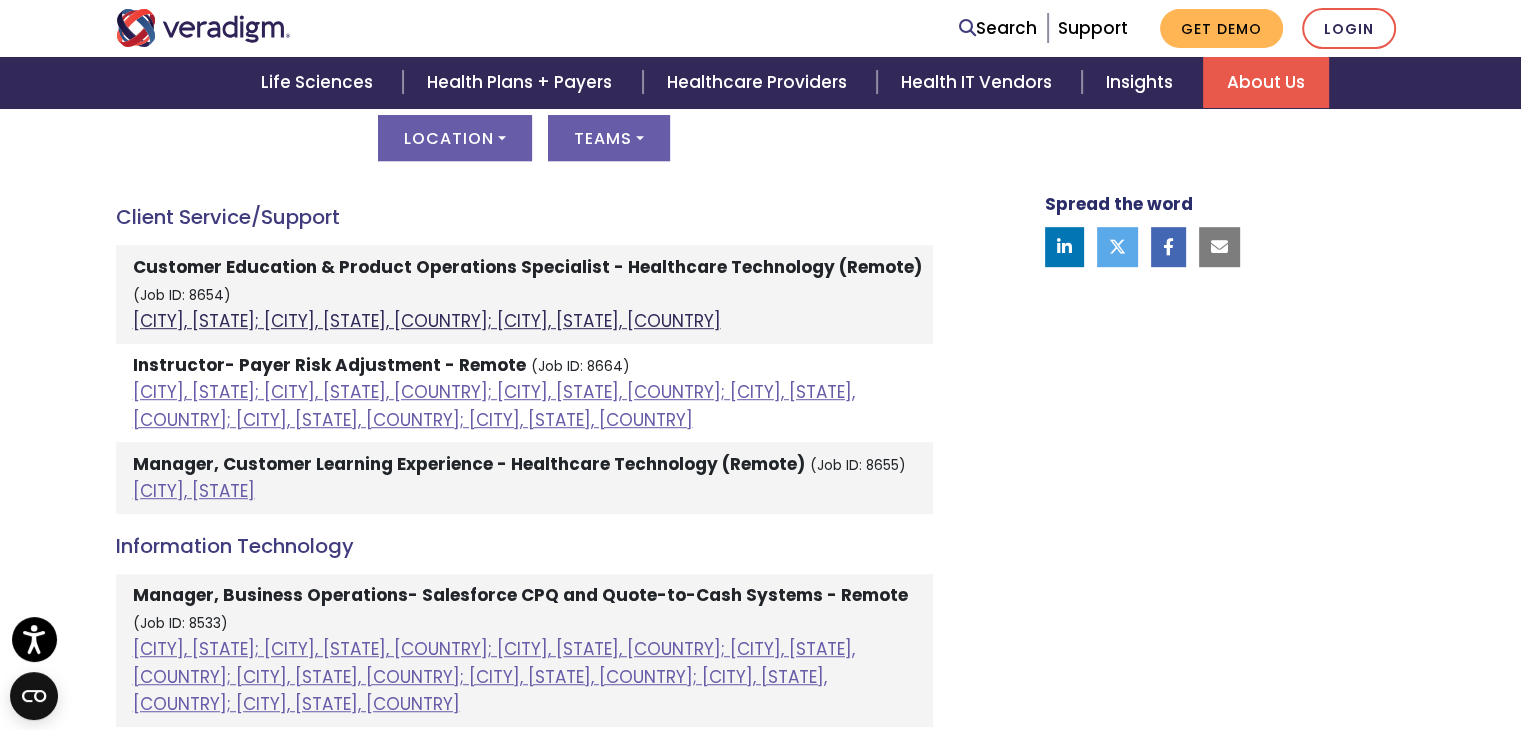 click on "Chicago, Illinois; Orlando, Florida, United States; Raleigh, North Carolina, United States" at bounding box center (427, 321) 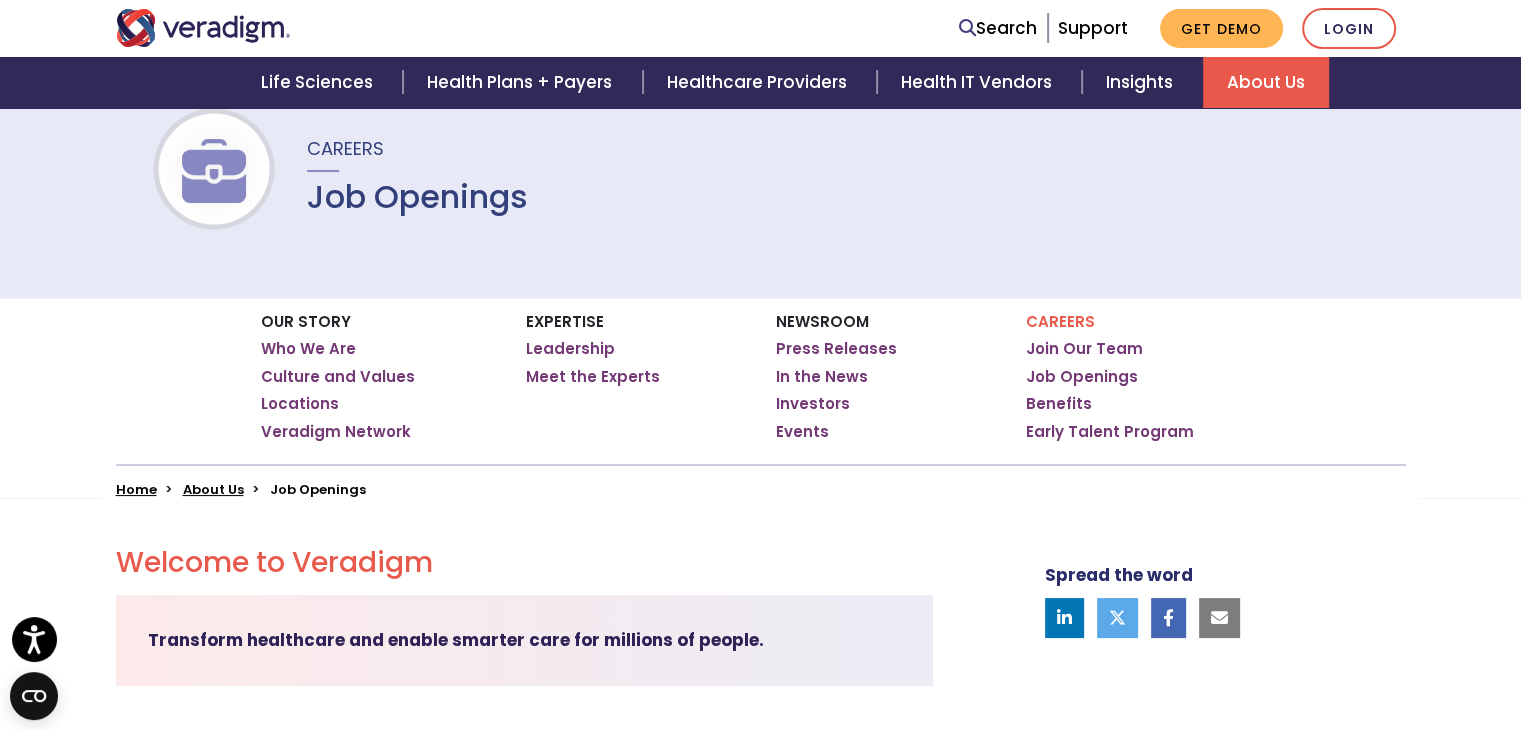scroll, scrollTop: 0, scrollLeft: 0, axis: both 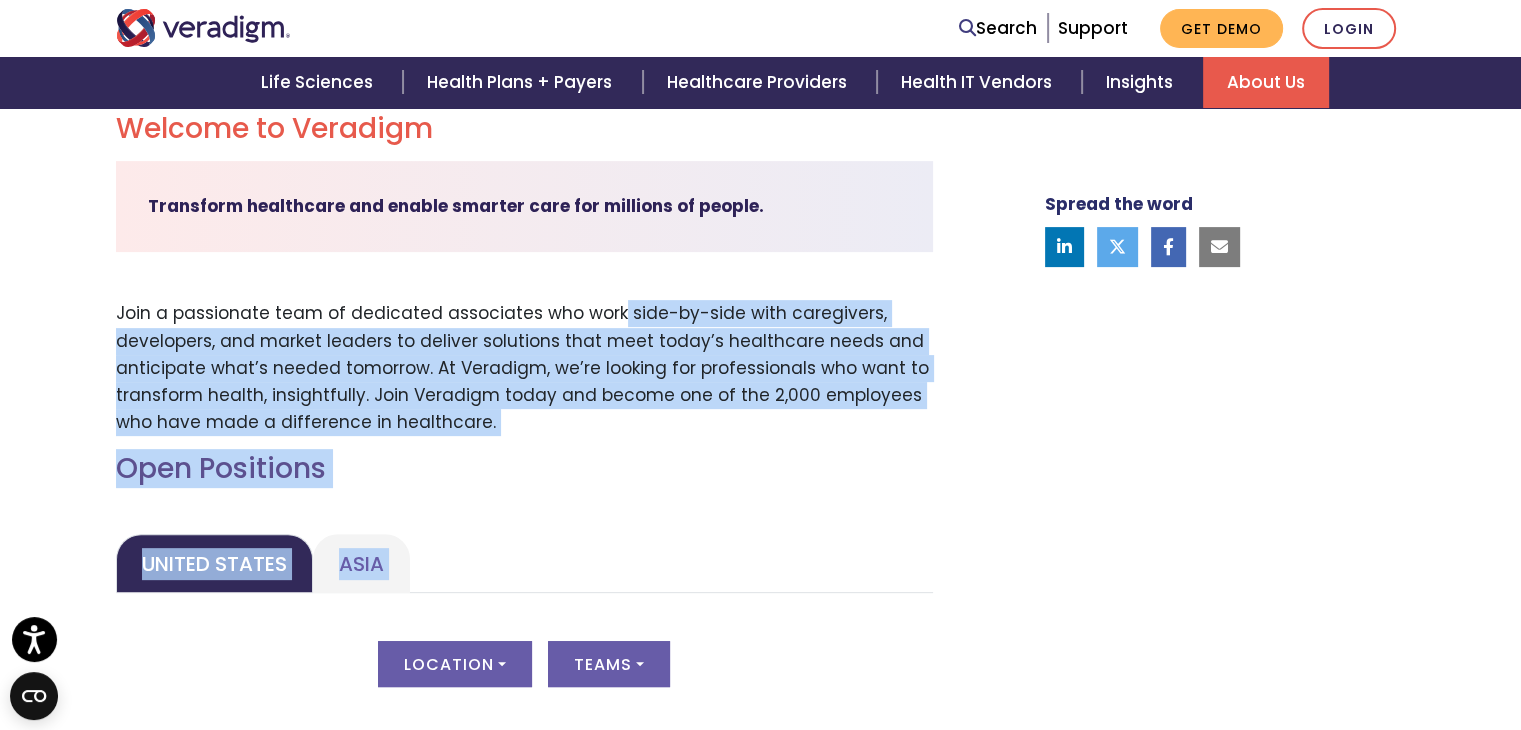 drag, startPoint x: 732, startPoint y: 594, endPoint x: 612, endPoint y: 297, distance: 320.3264 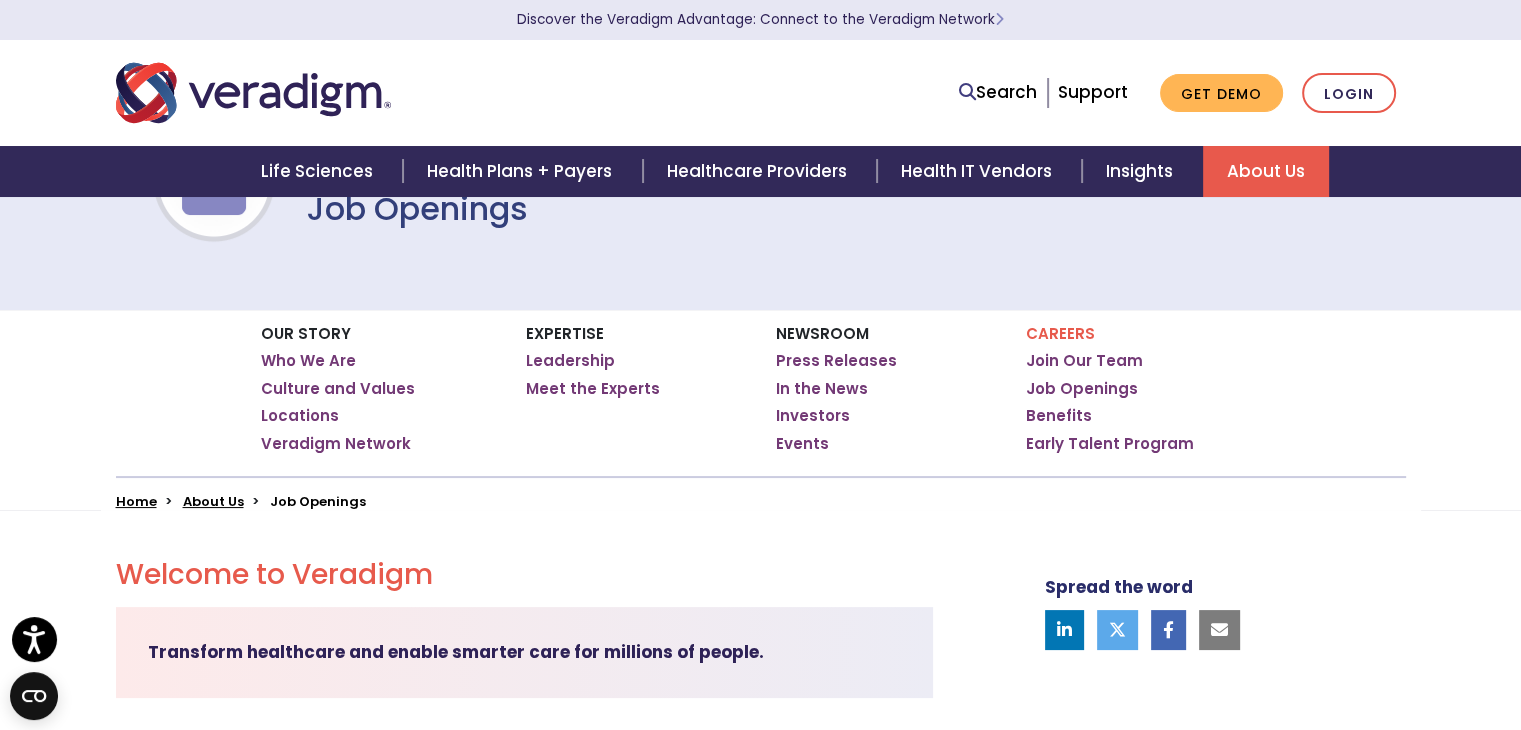 scroll, scrollTop: 575, scrollLeft: 0, axis: vertical 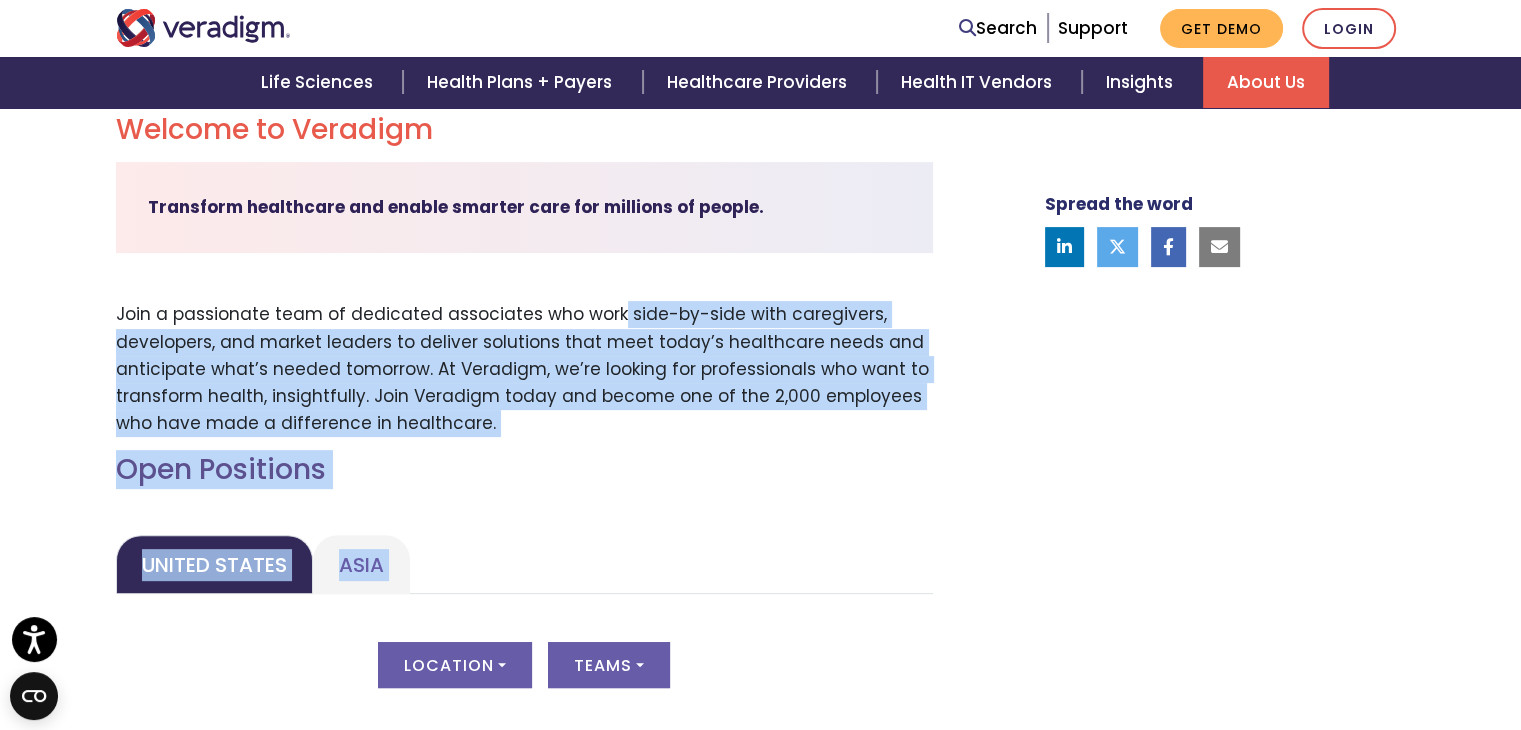 click on "Join a passionate team of dedicated associates who work side-by-side with caregivers, developers, and market leaders to deliver solutions that meet today’s healthcare needs and anticipate what’s needed tomorrow. At Veradigm, we’re looking for professionals who want to transform health, insightfully. Join Veradigm today and become one of the 2,000 employees who have made a difference in healthcare." at bounding box center (524, 369) 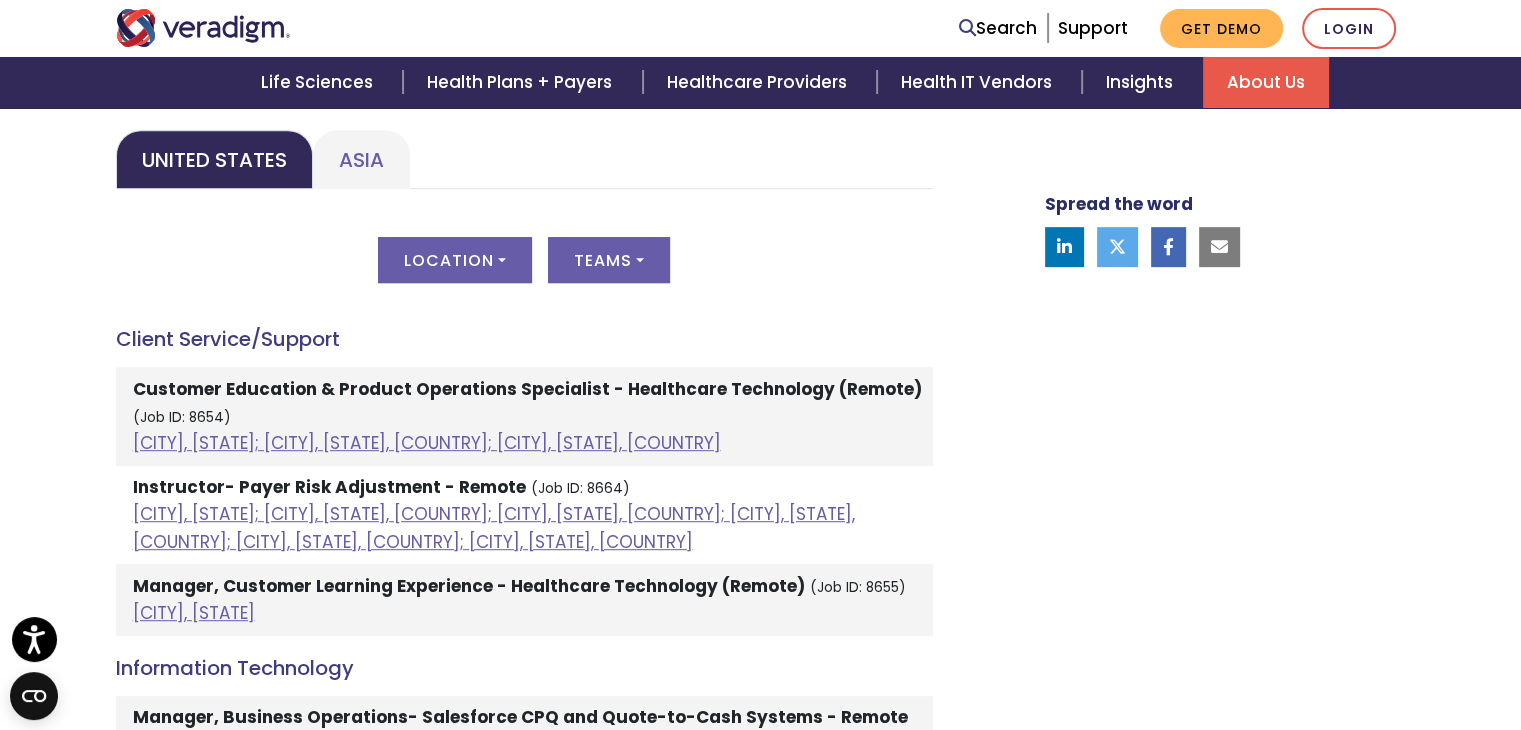 scroll, scrollTop: 976, scrollLeft: 0, axis: vertical 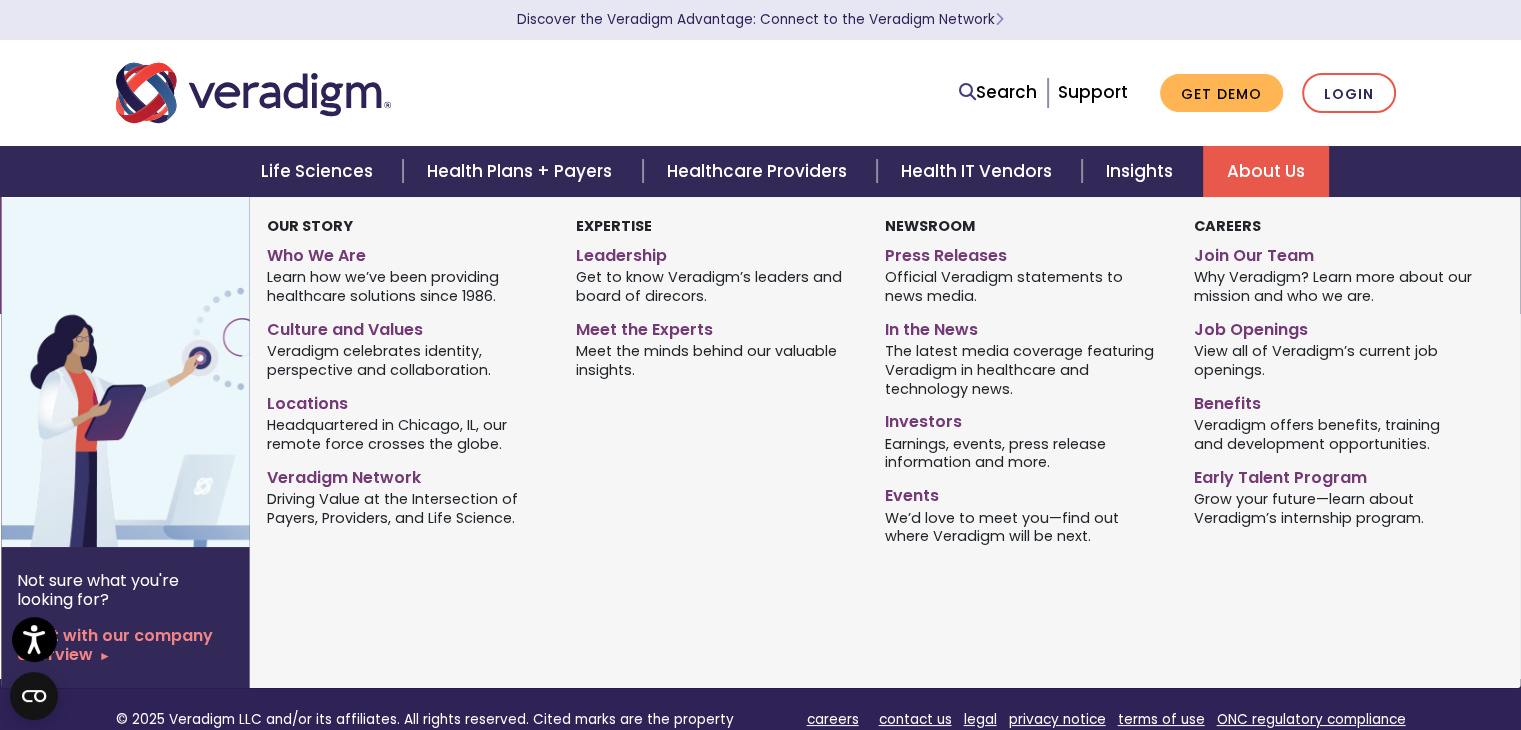 click on "About Us" at bounding box center (1266, 171) 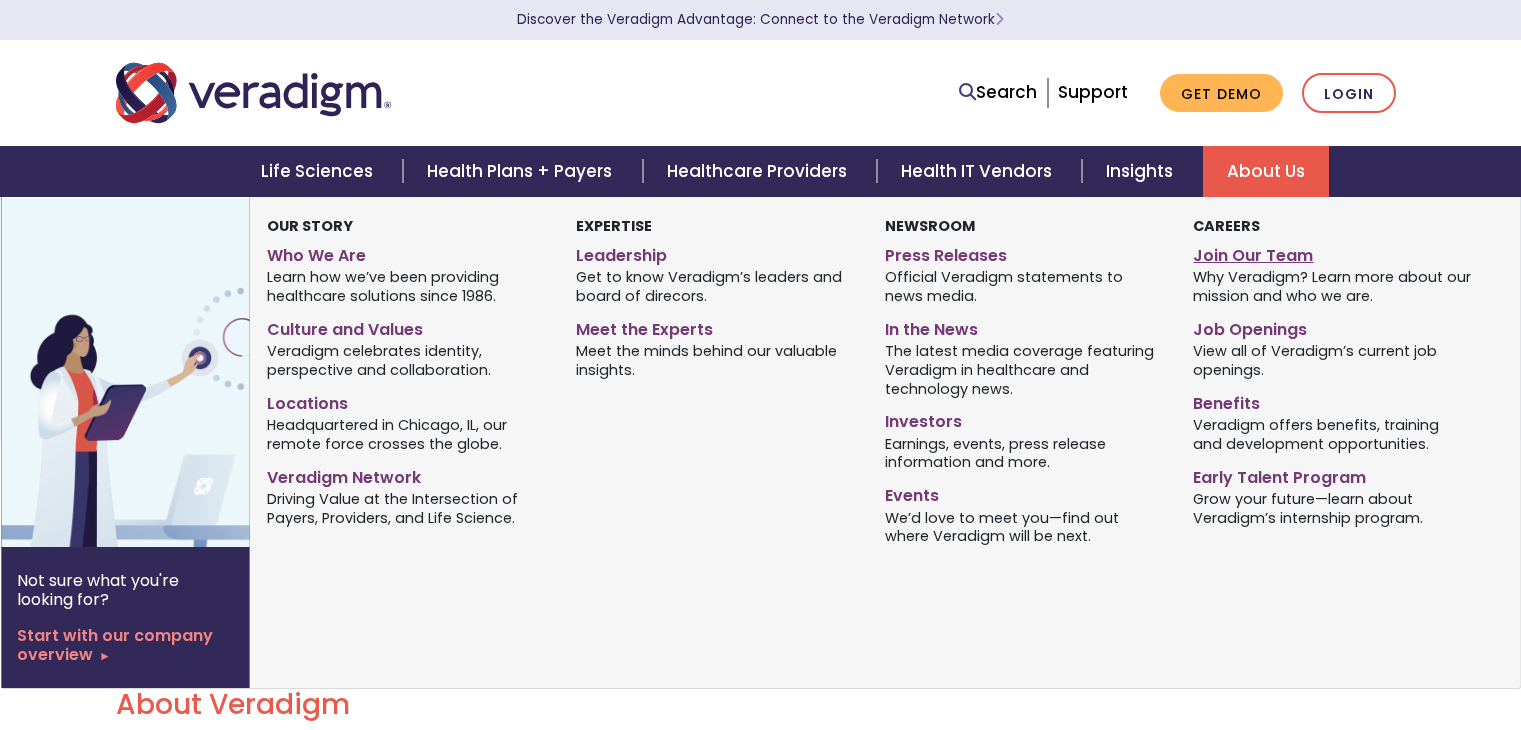 scroll, scrollTop: 0, scrollLeft: 0, axis: both 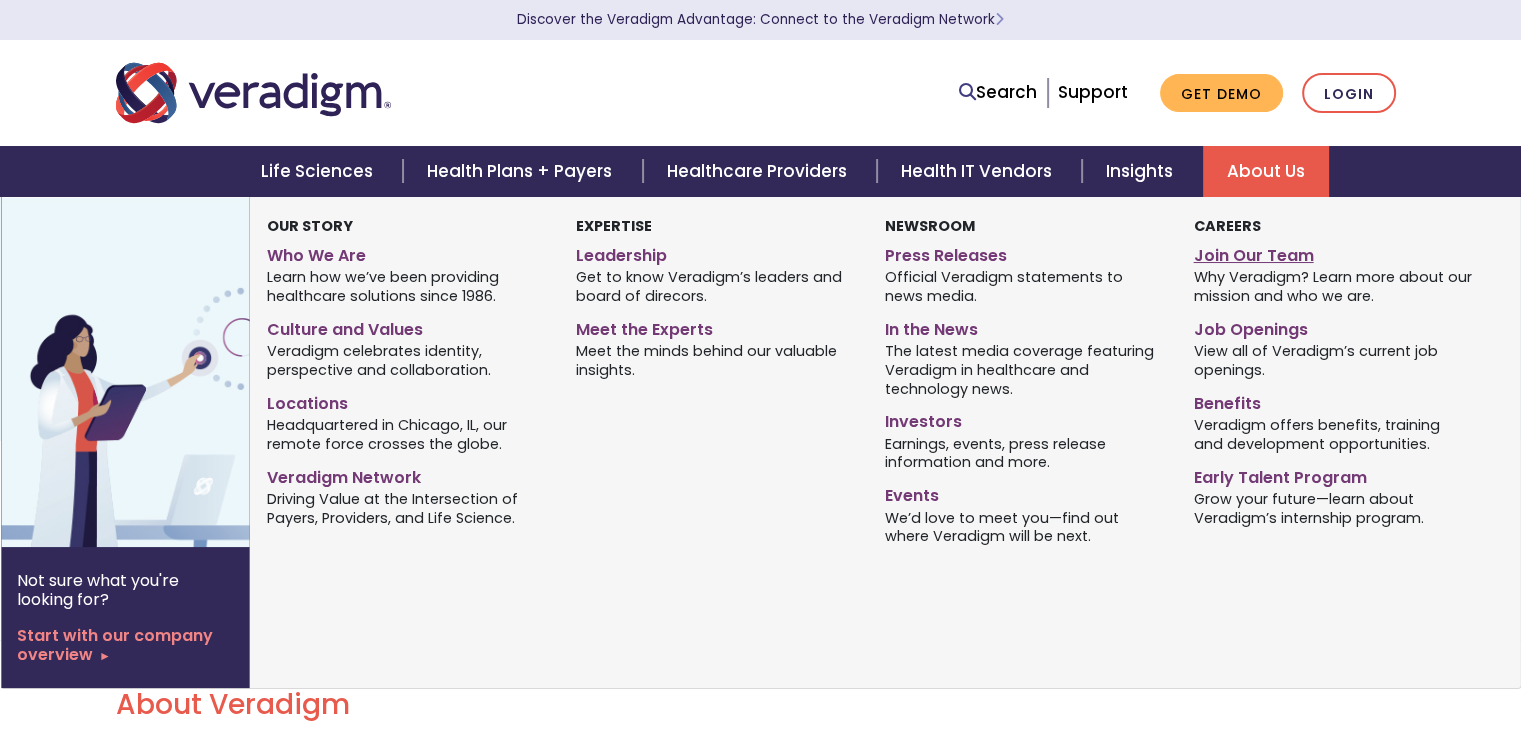 click on "Join Our Team" at bounding box center (1332, 252) 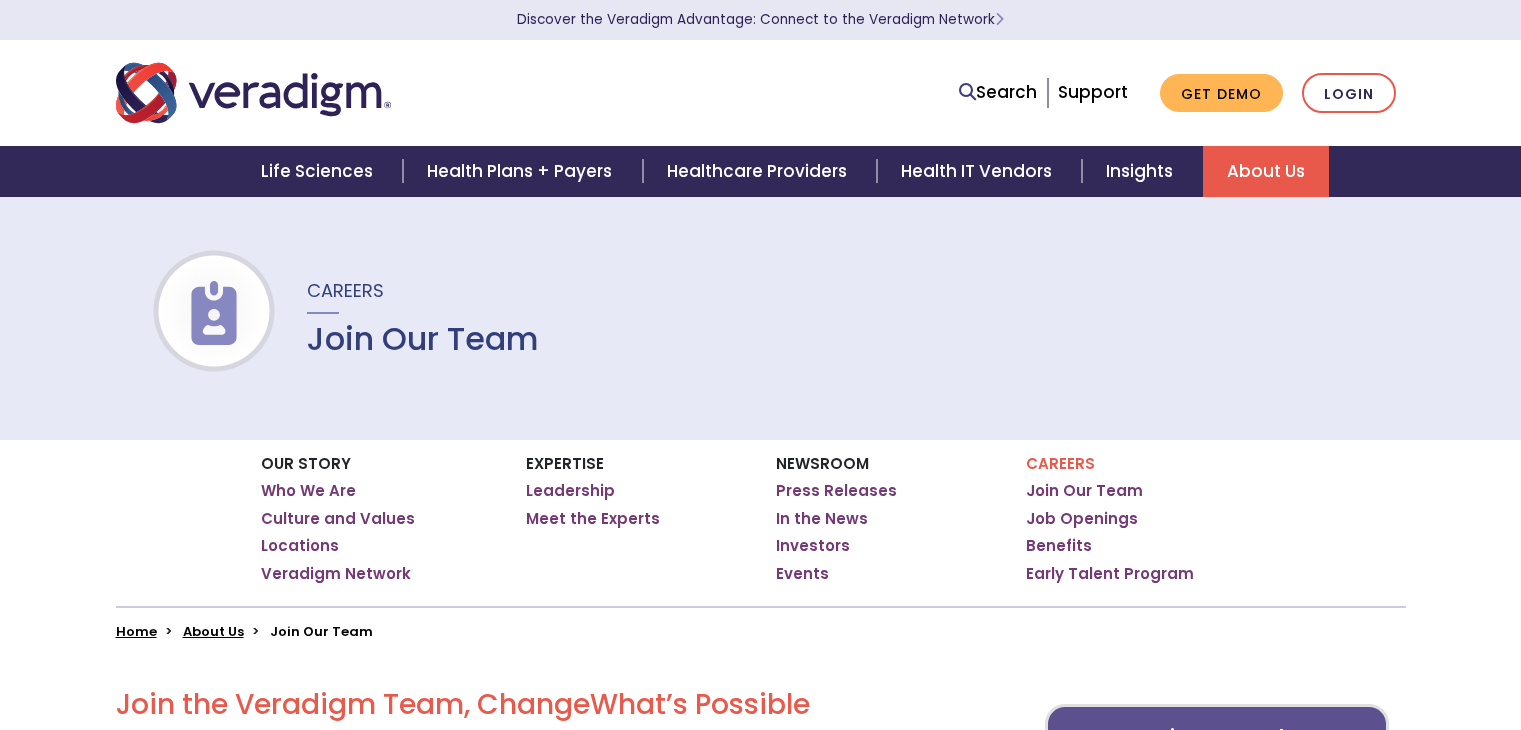 scroll, scrollTop: 0, scrollLeft: 0, axis: both 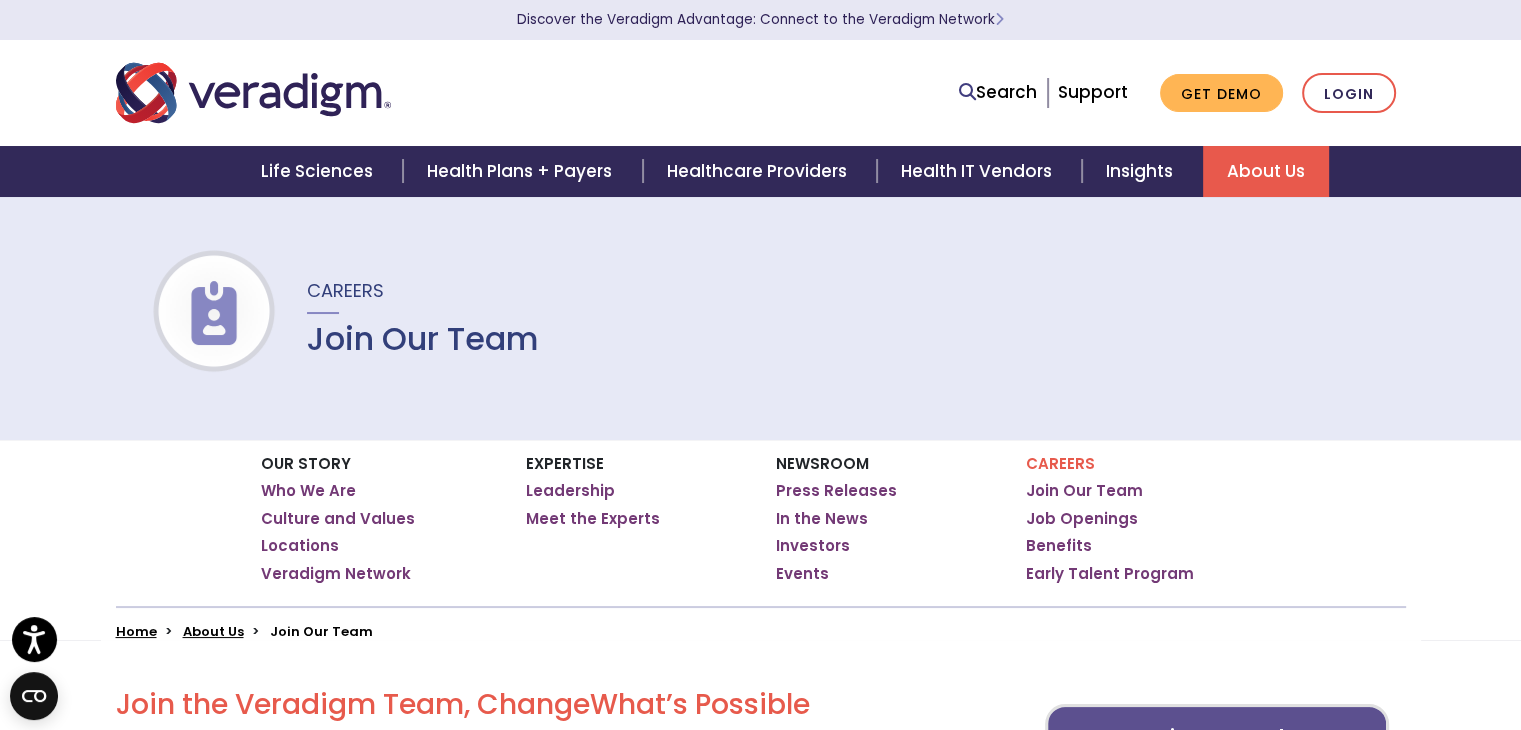 click on "Join Our Team
Job Openings
Benefits
Early Talent Program" at bounding box center (1143, 532) 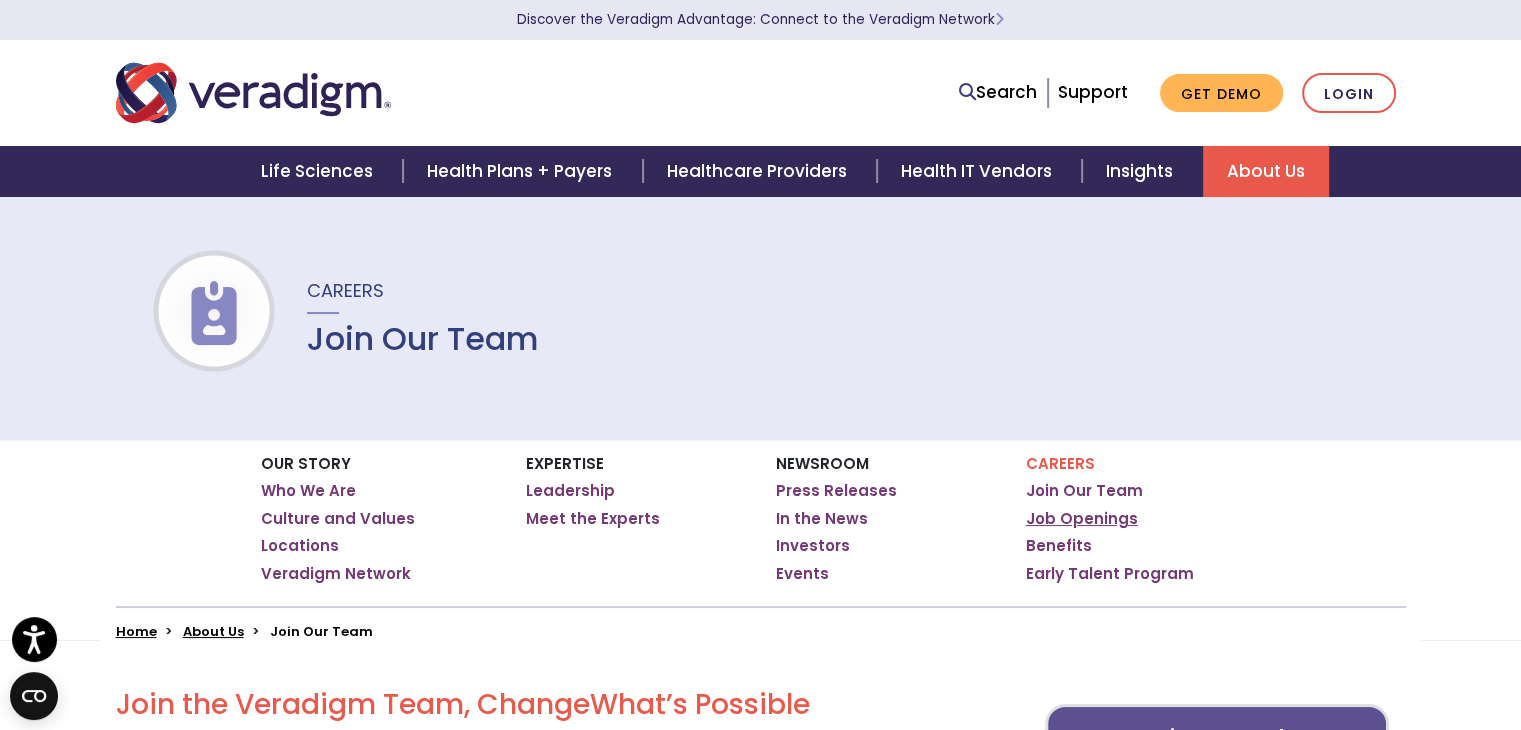 click on "Job Openings" at bounding box center [1082, 519] 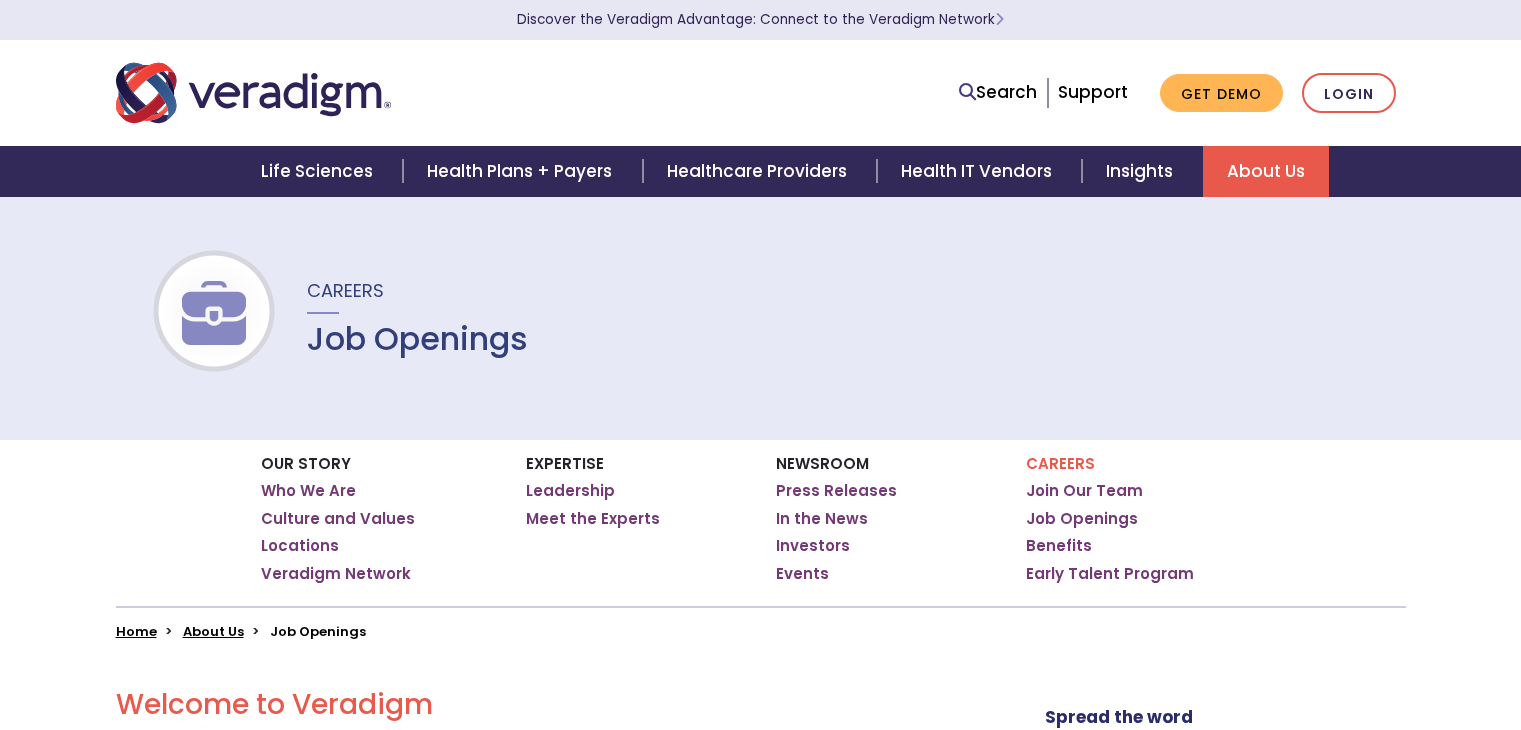 scroll, scrollTop: 0, scrollLeft: 0, axis: both 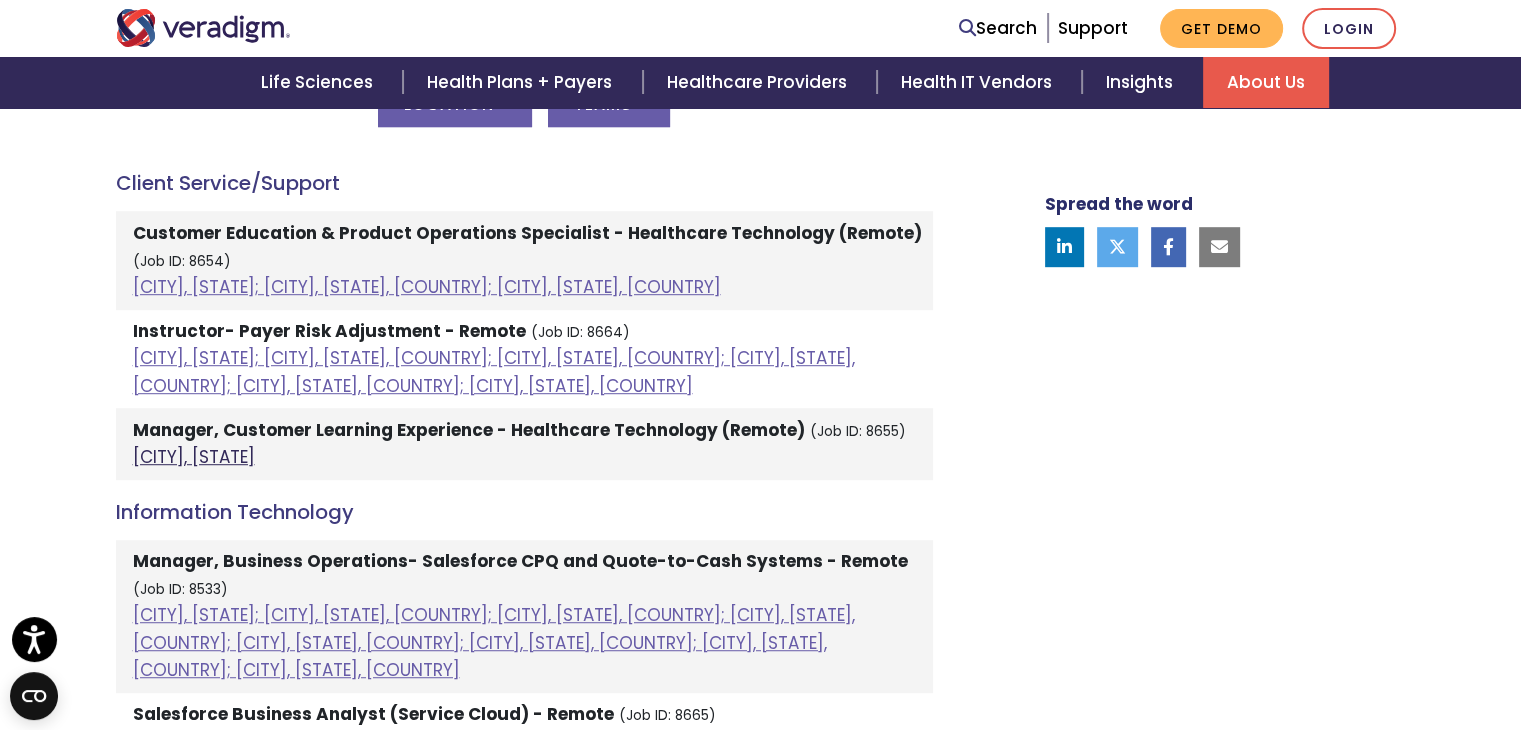 click on "[CITY], [STATE]" at bounding box center [194, 457] 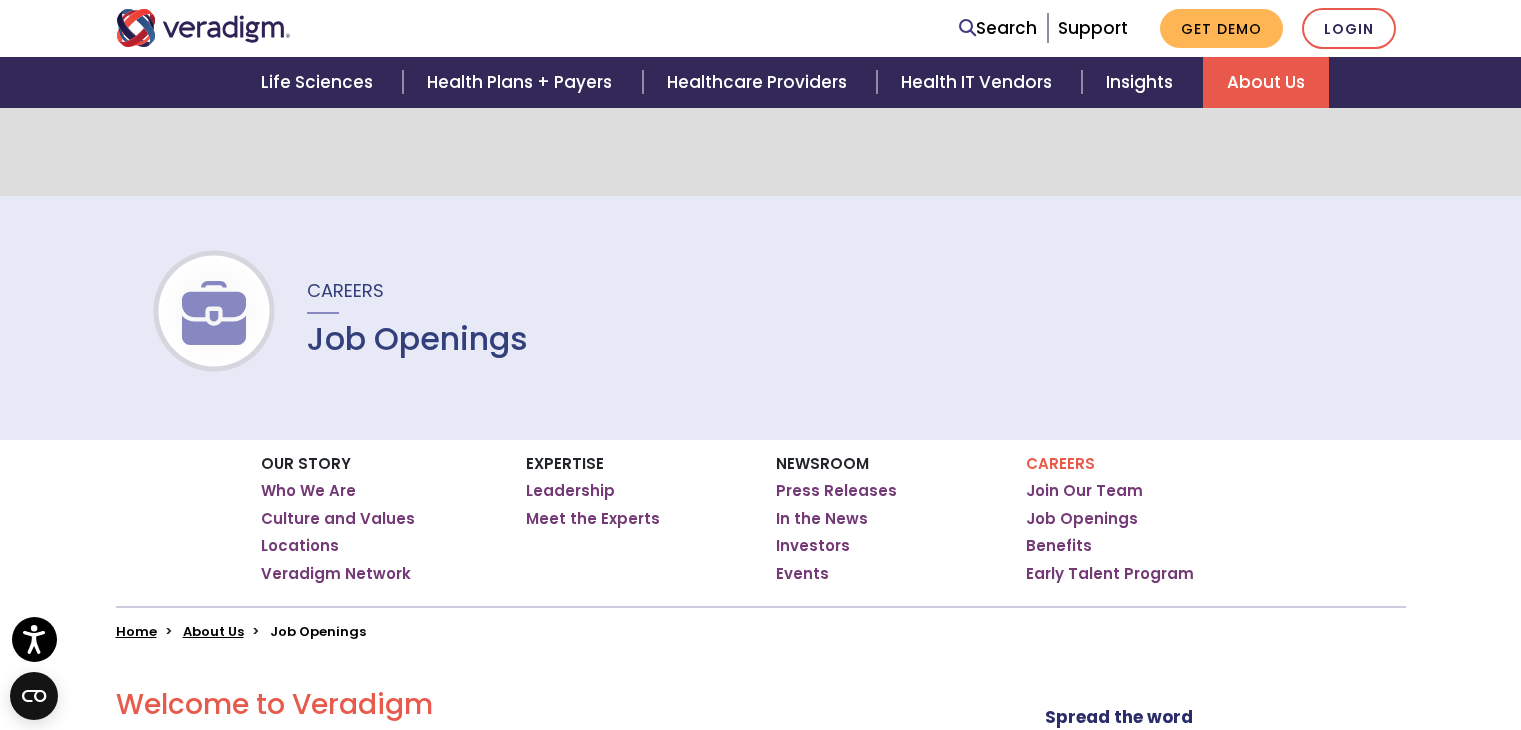 scroll, scrollTop: 2048, scrollLeft: 0, axis: vertical 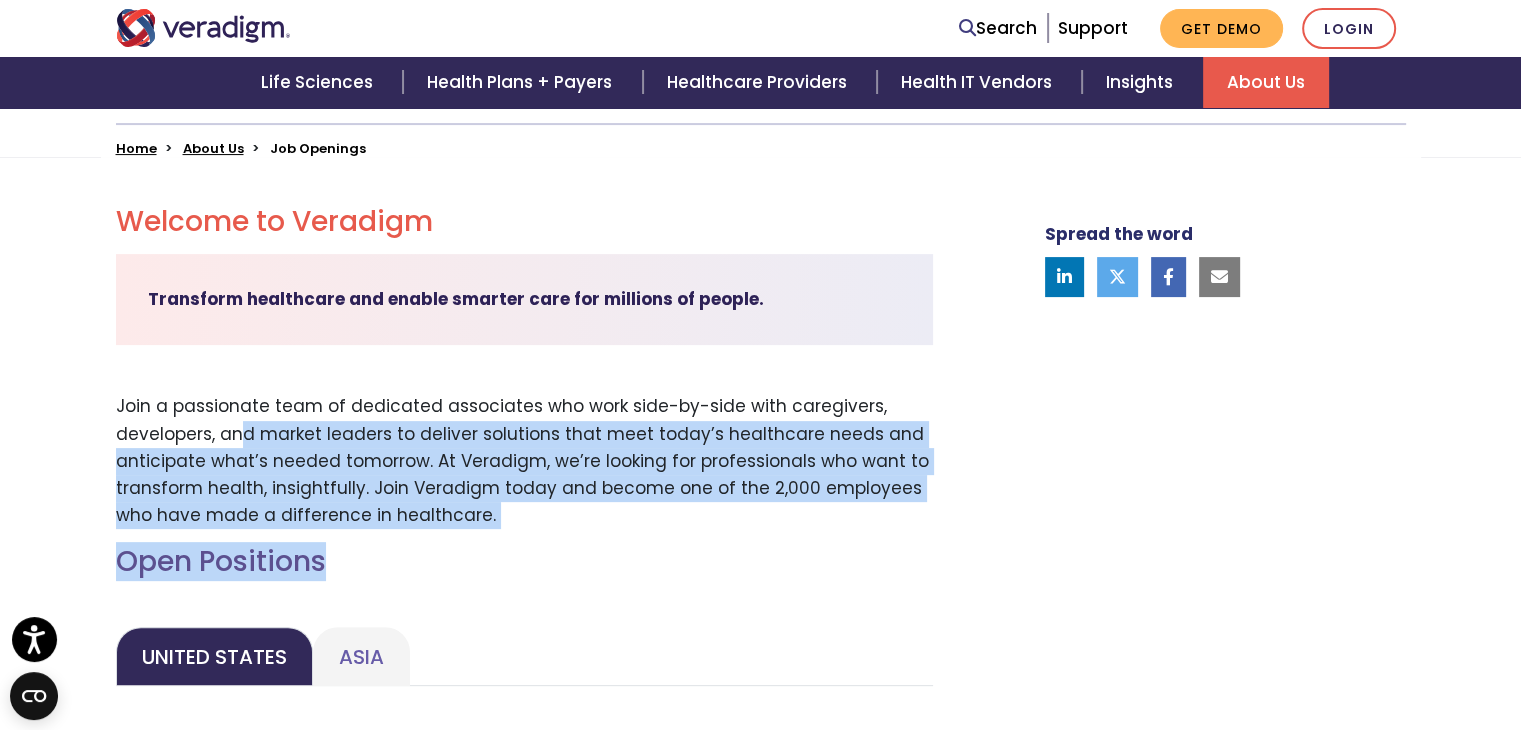 drag, startPoint x: 238, startPoint y: 423, endPoint x: 619, endPoint y: 548, distance: 400.9813 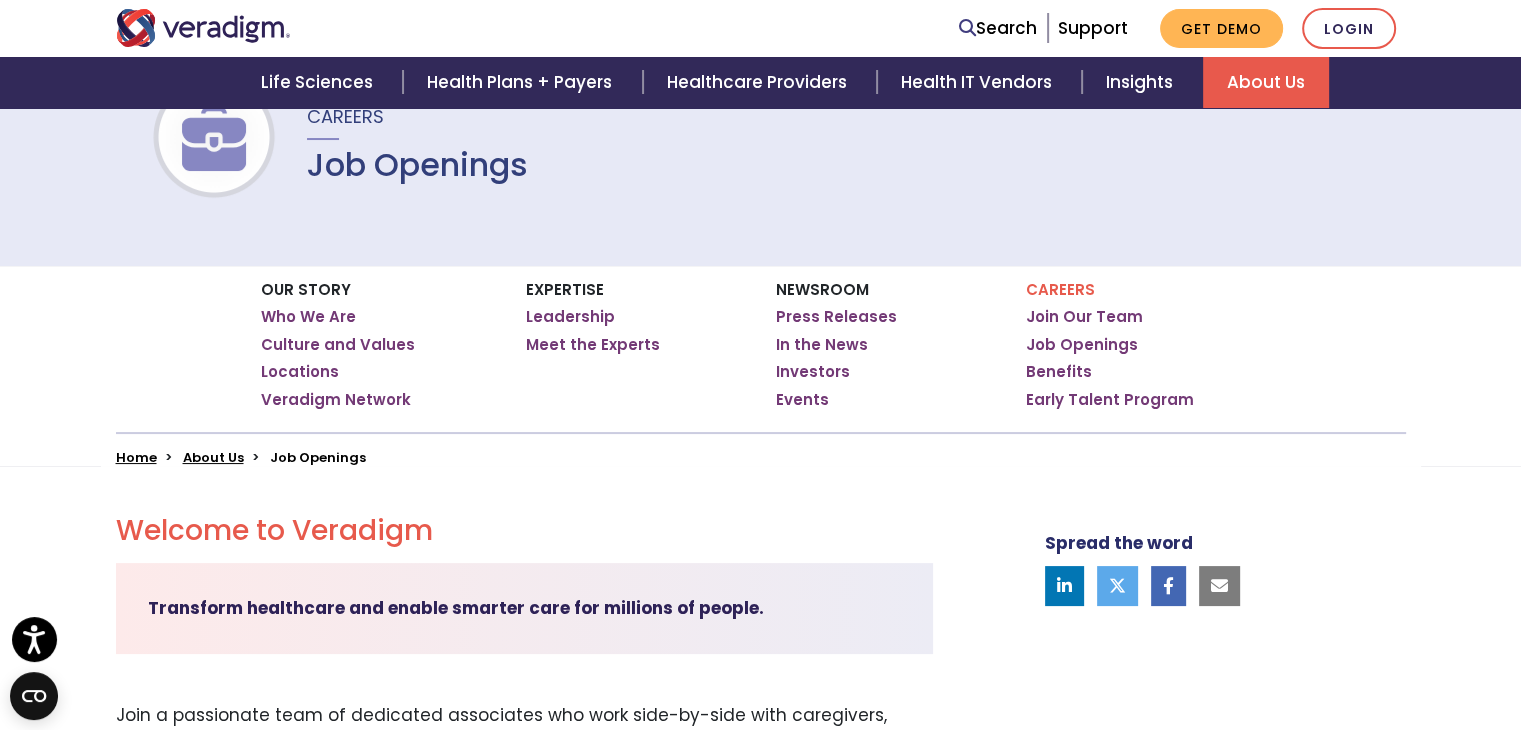 scroll, scrollTop: 0, scrollLeft: 0, axis: both 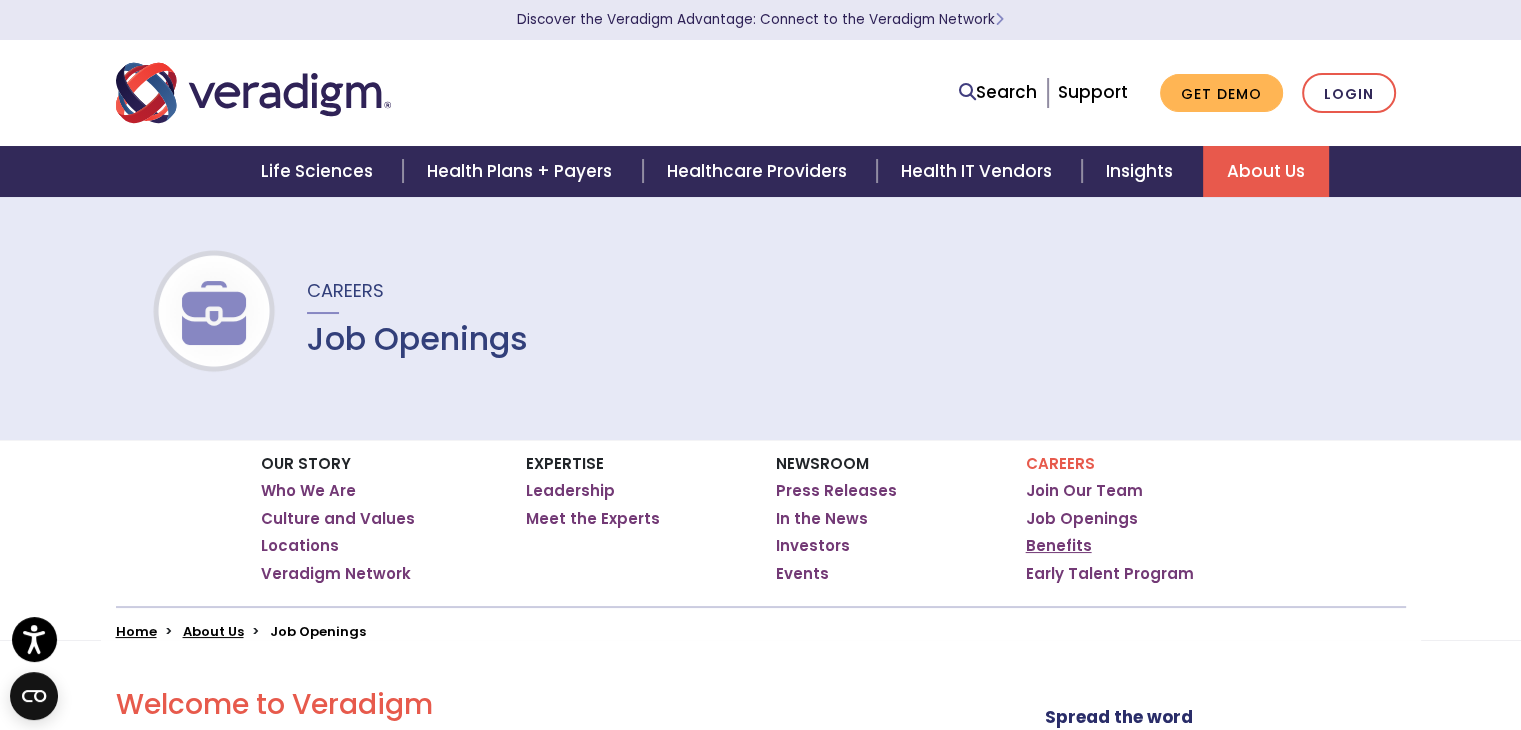 click on "Benefits" at bounding box center [1059, 546] 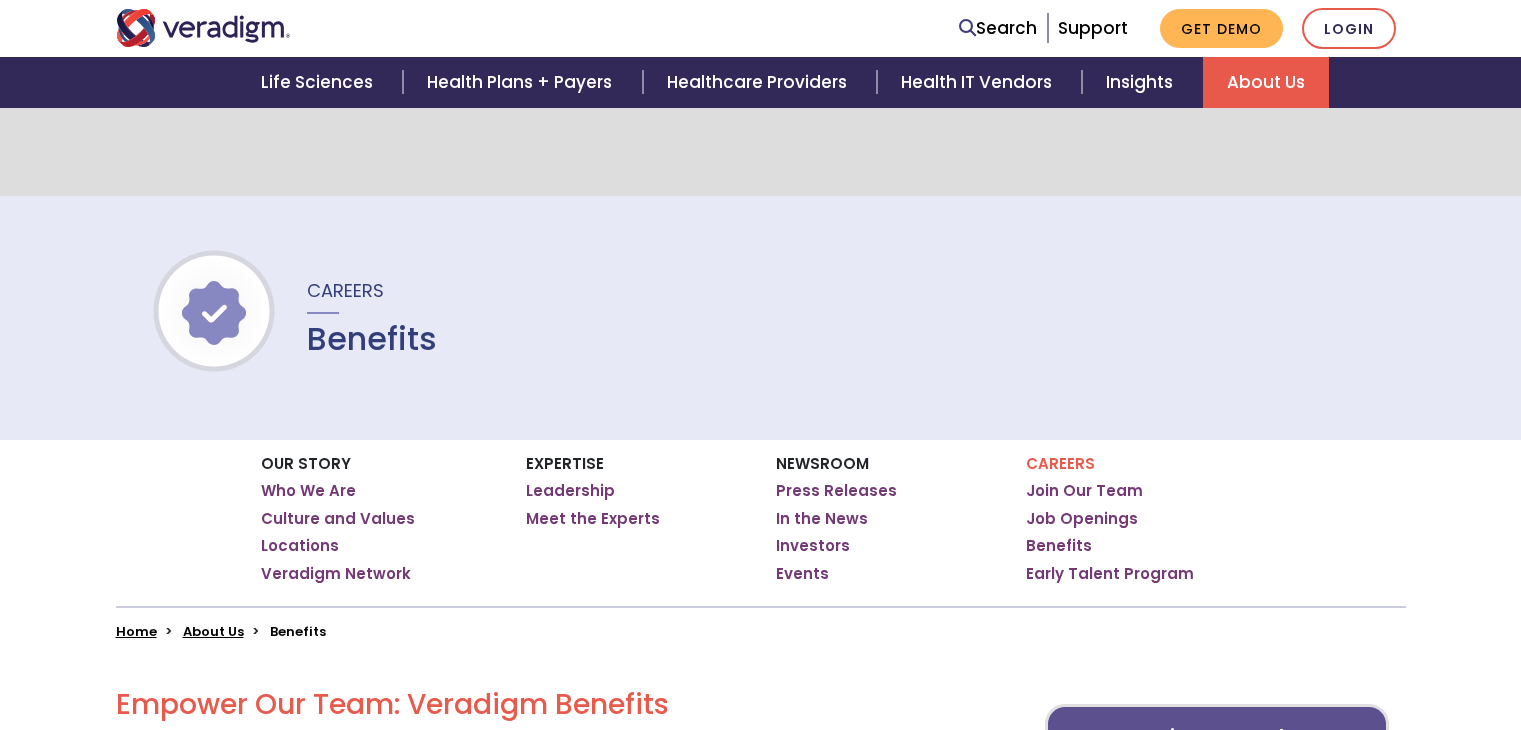 scroll, scrollTop: 427, scrollLeft: 0, axis: vertical 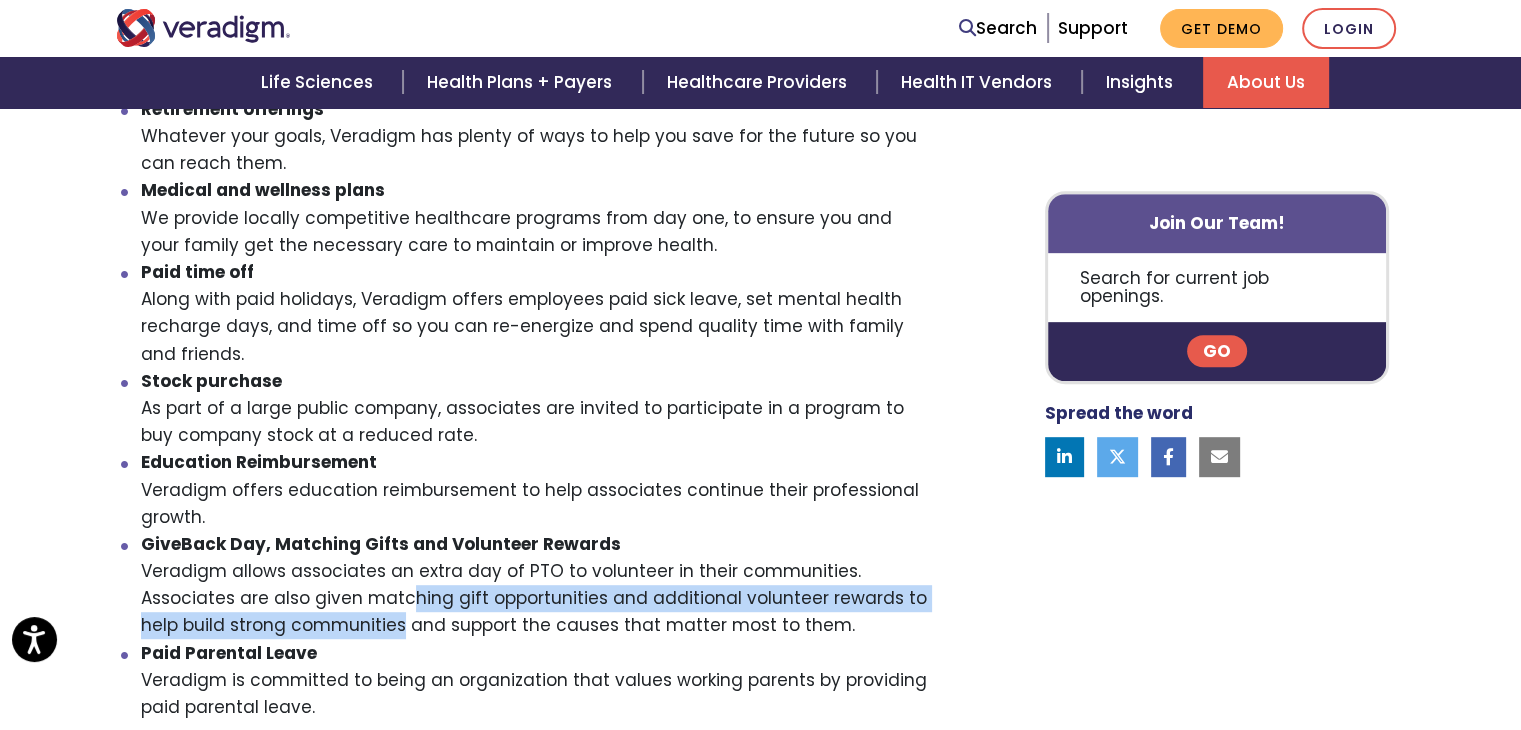 drag, startPoint x: 422, startPoint y: 278, endPoint x: 317, endPoint y: 585, distance: 324.45956 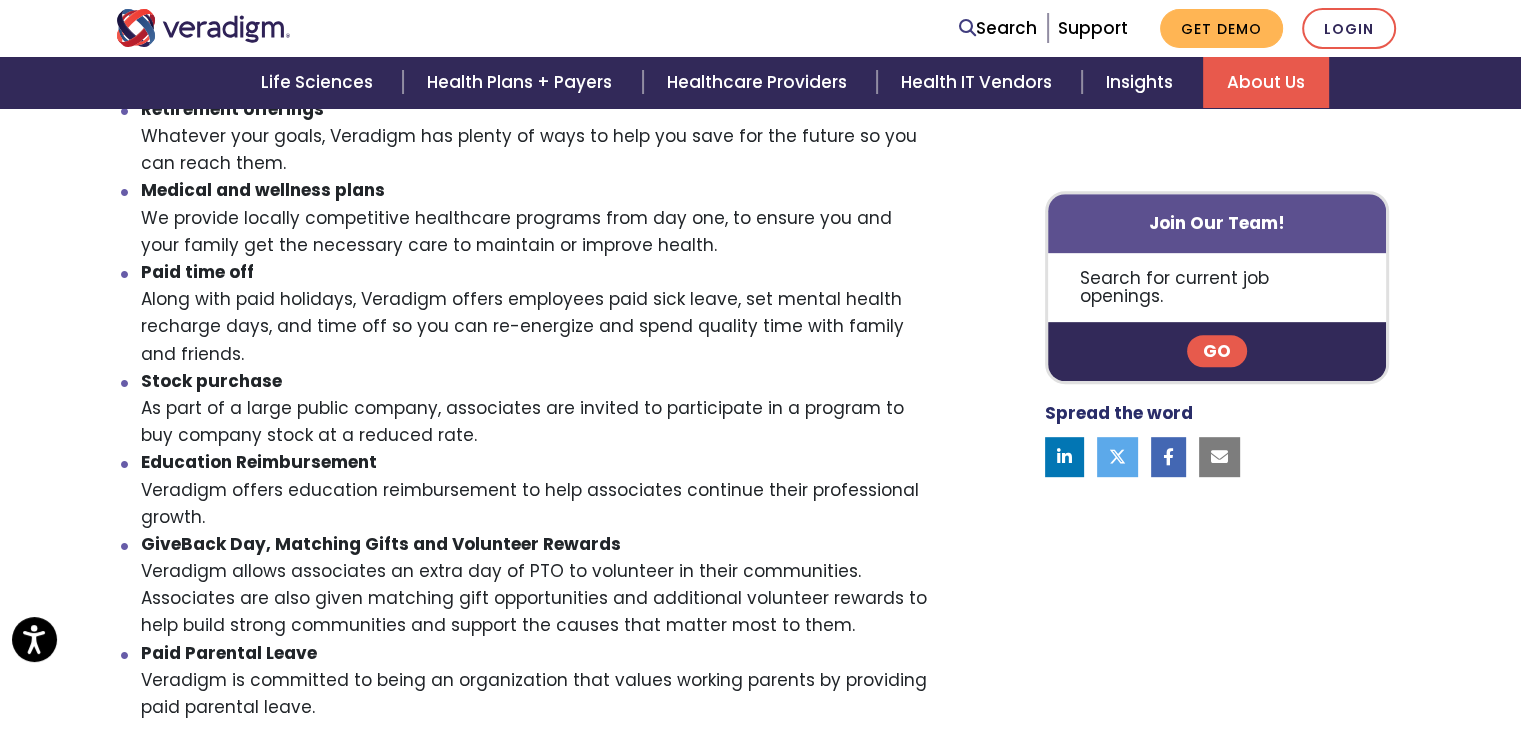 click on "GiveBack Day, Matching Gifts and Volunteer Rewards
Veradigm allows associates an extra day of PTO to volunteer in their communities. Associates are also given matching gift opportunities and additional volunteer rewards to help build strong communities and support the causes that matter most to them." at bounding box center [537, 585] 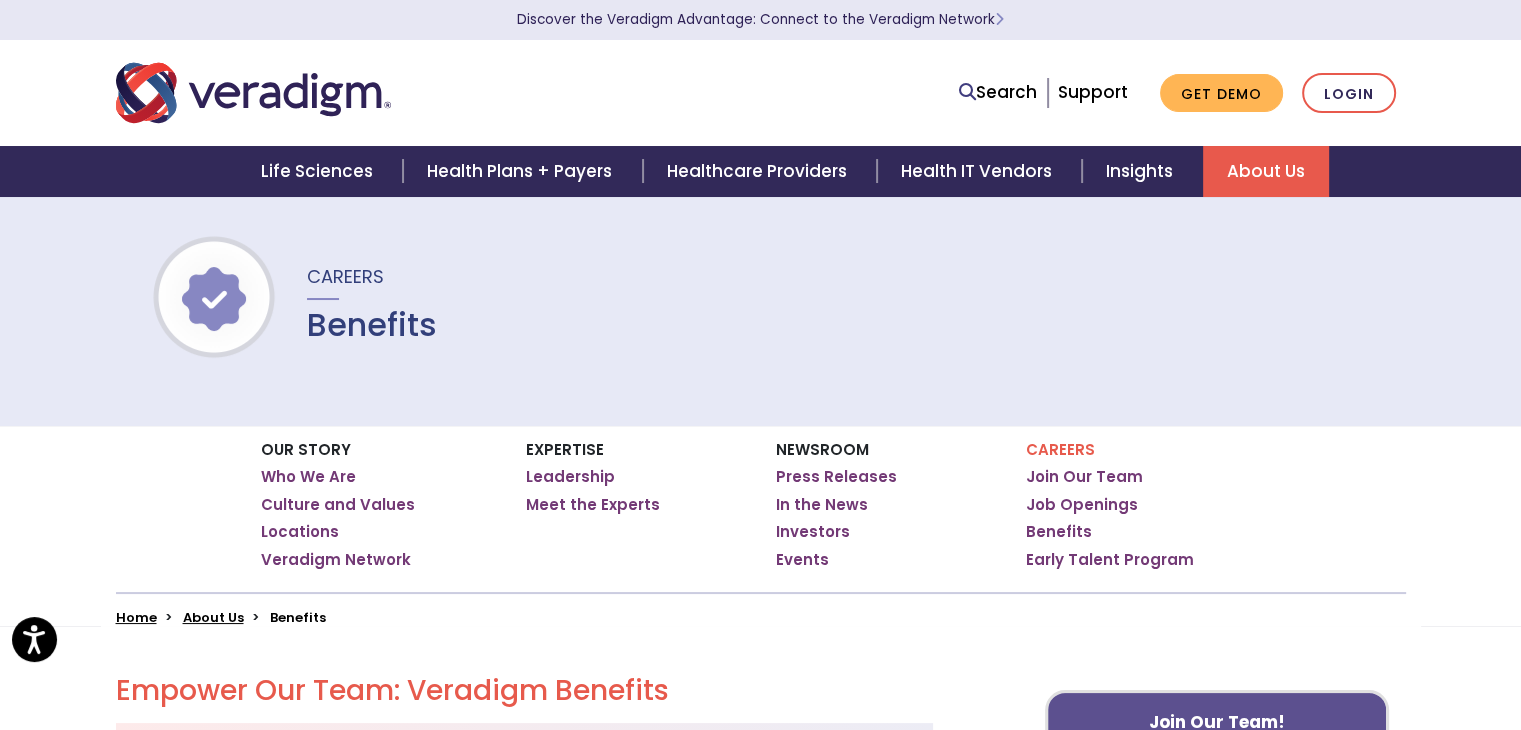 scroll, scrollTop: 0, scrollLeft: 0, axis: both 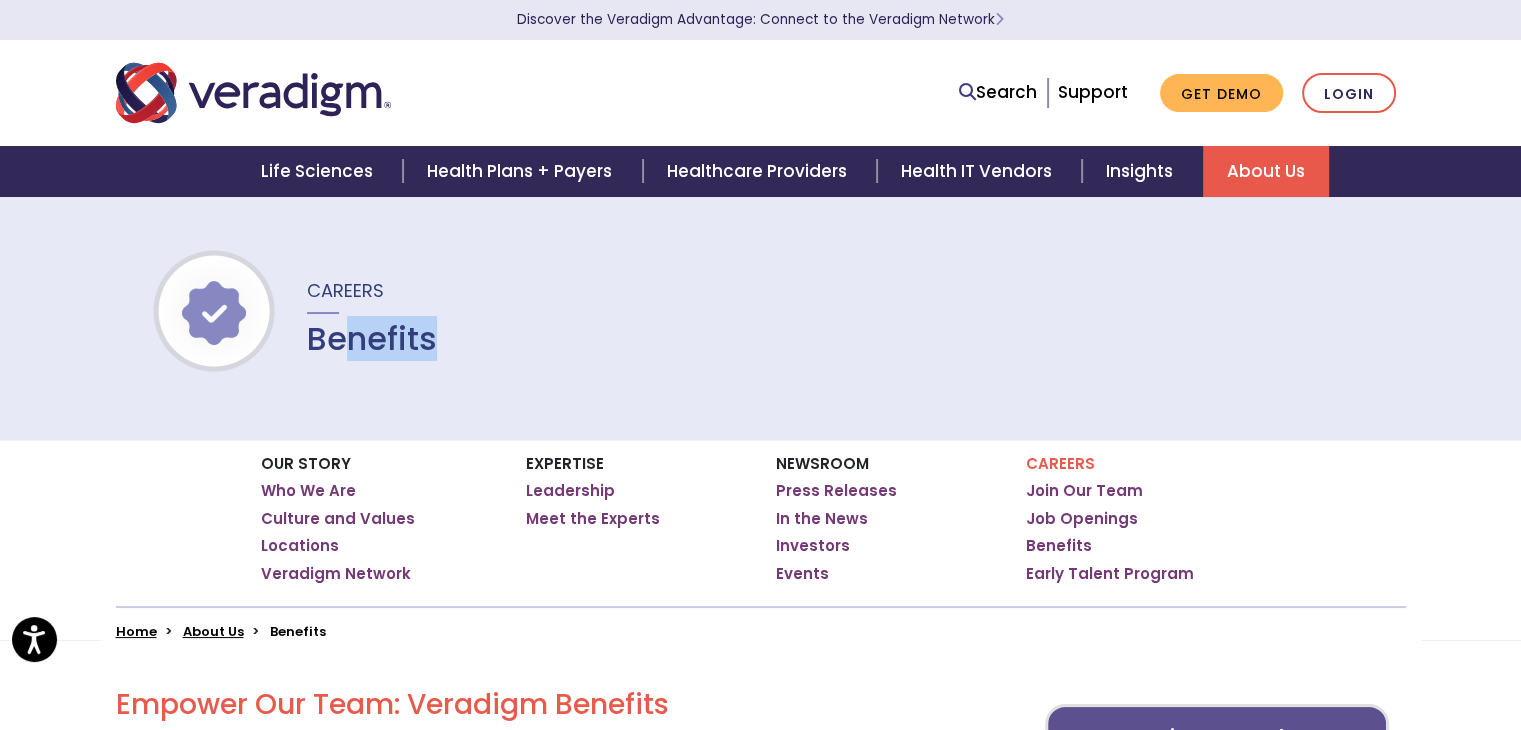 drag, startPoint x: 384, startPoint y: 392, endPoint x: 346, endPoint y: 341, distance: 63.600315 